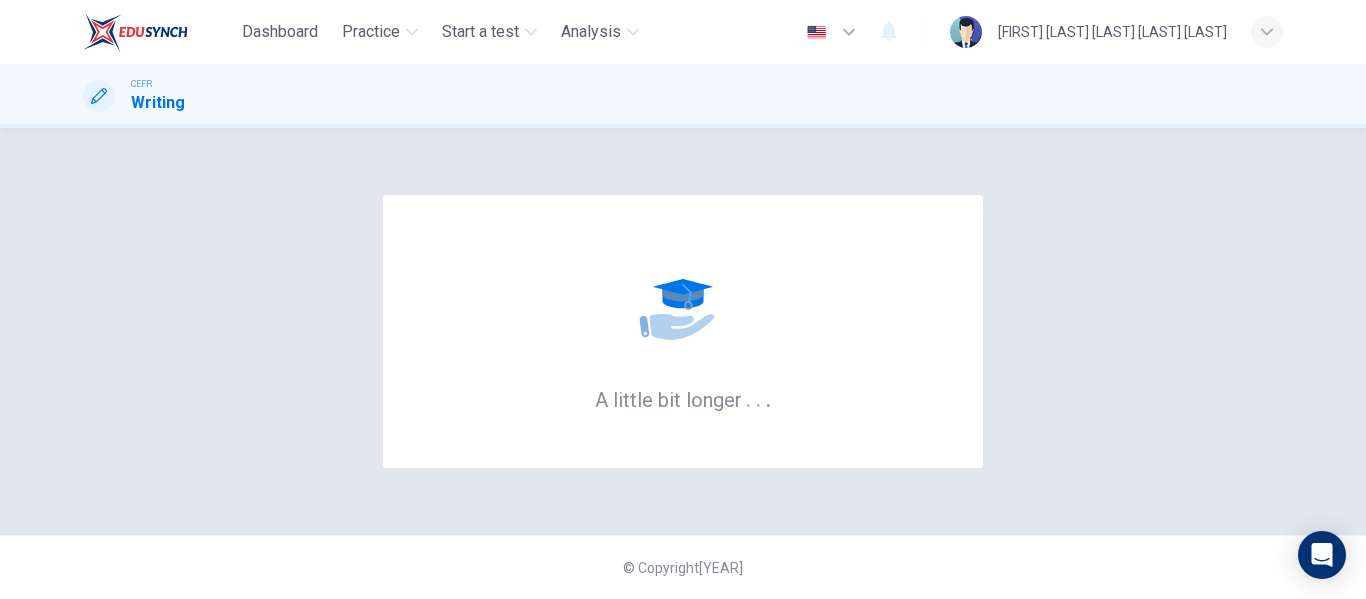 scroll, scrollTop: 0, scrollLeft: 0, axis: both 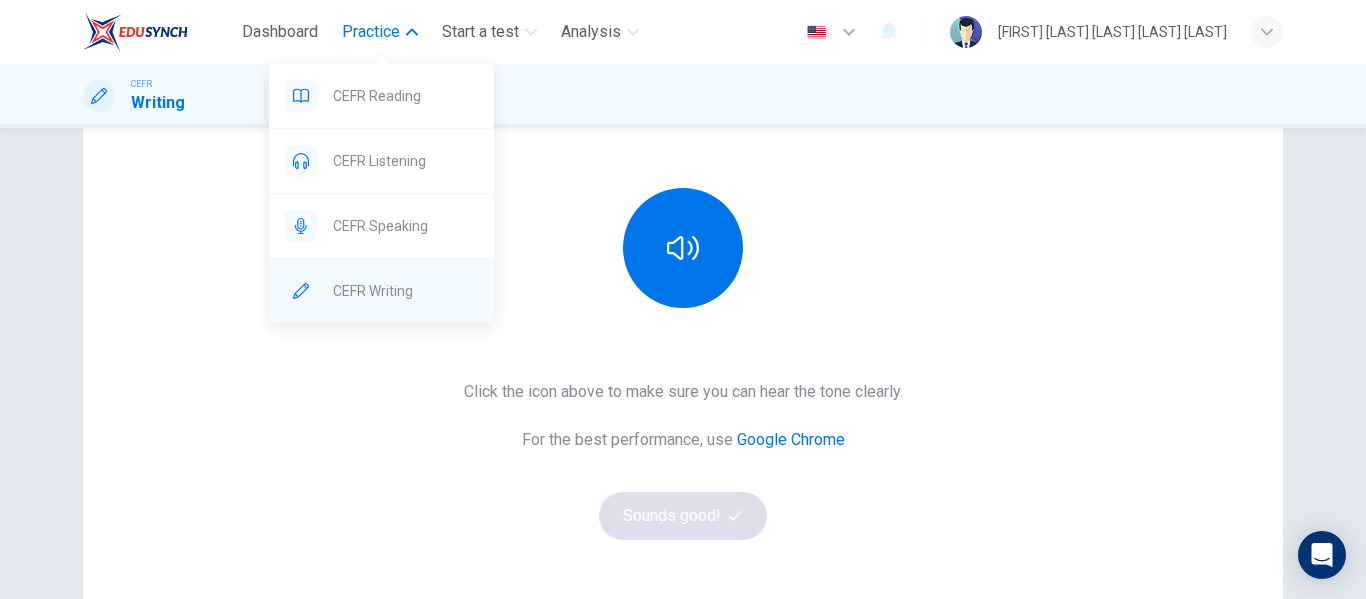 click on "CEFR Writing" at bounding box center [405, 96] 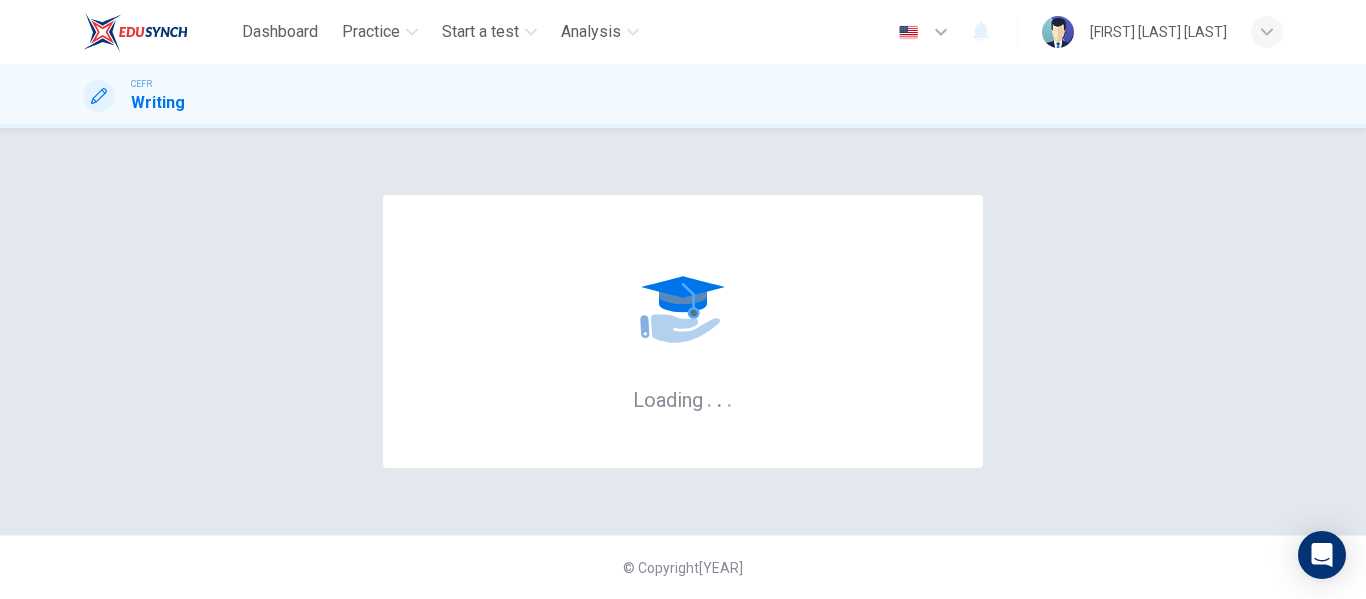 scroll, scrollTop: 0, scrollLeft: 0, axis: both 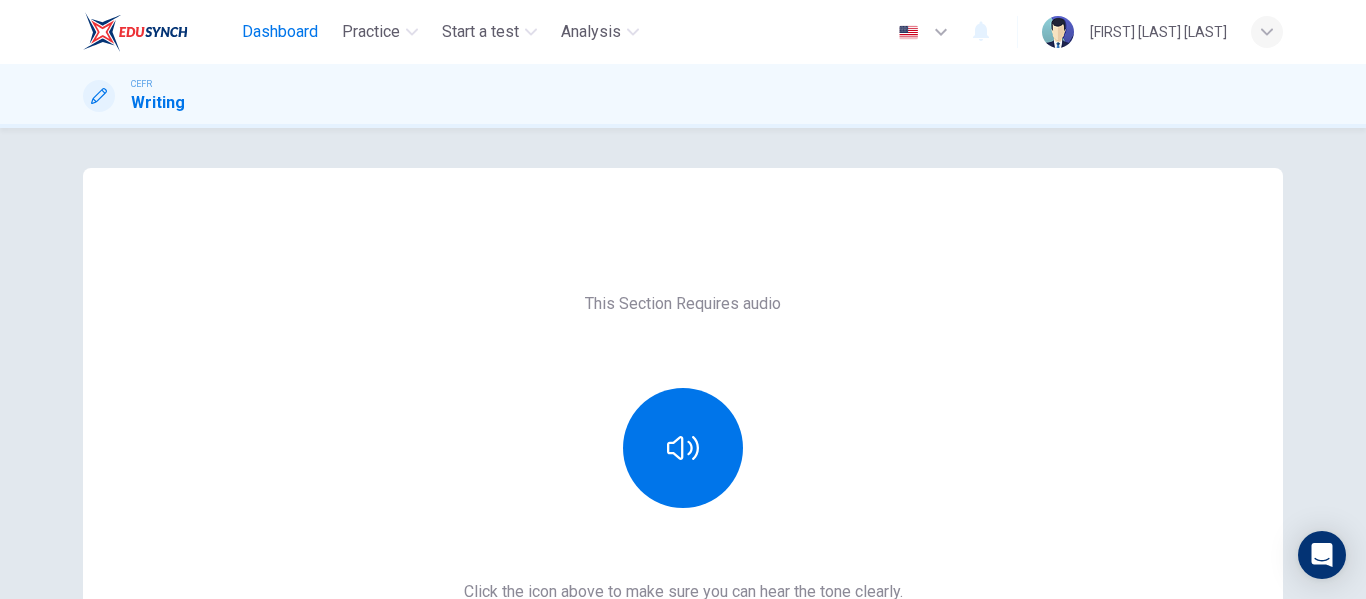 click on "Dashboard" at bounding box center [280, 32] 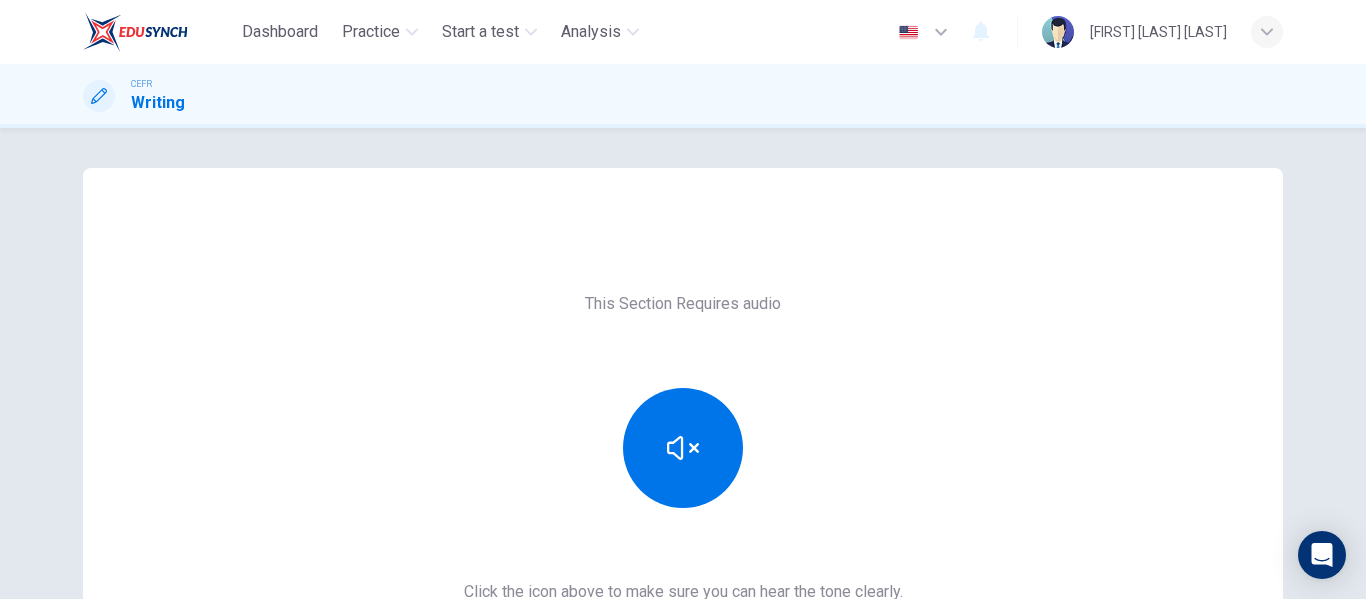 scroll, scrollTop: 0, scrollLeft: 0, axis: both 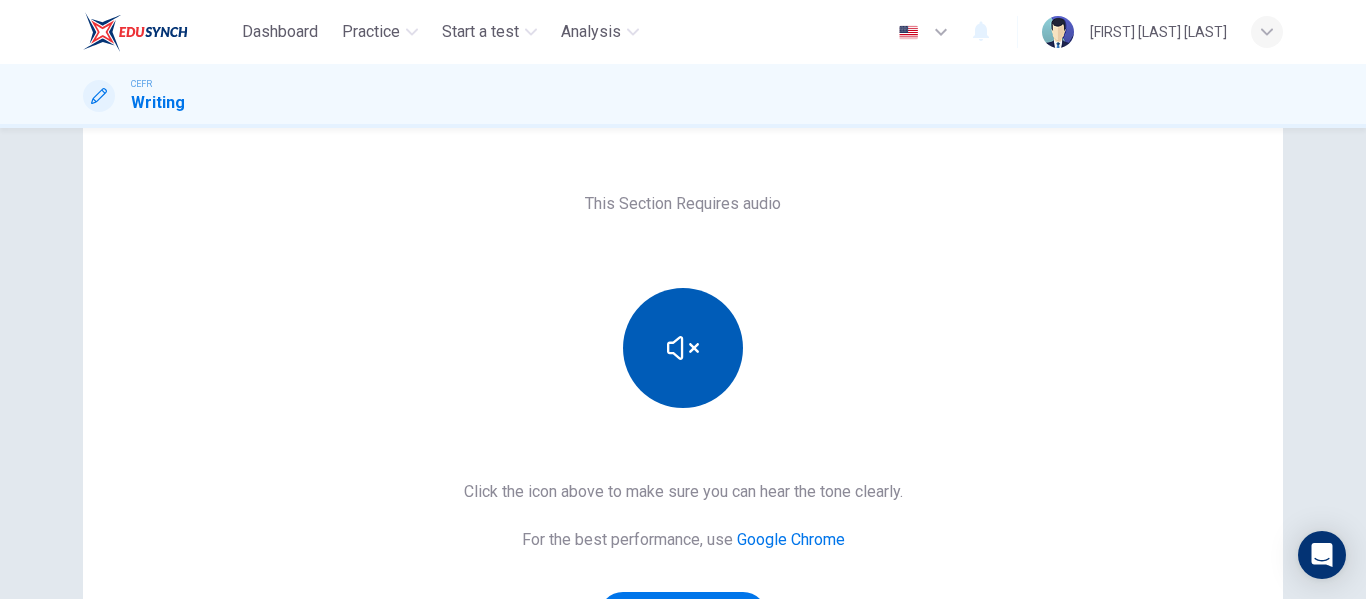 click at bounding box center [683, 348] 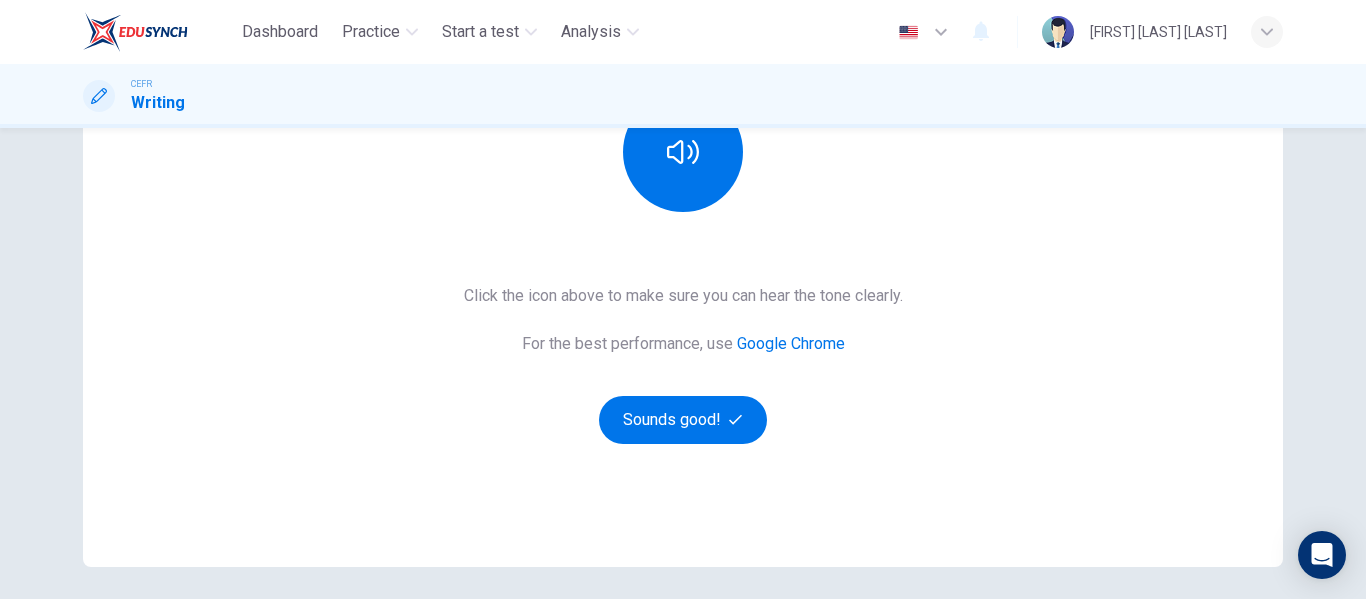 scroll, scrollTop: 368, scrollLeft: 0, axis: vertical 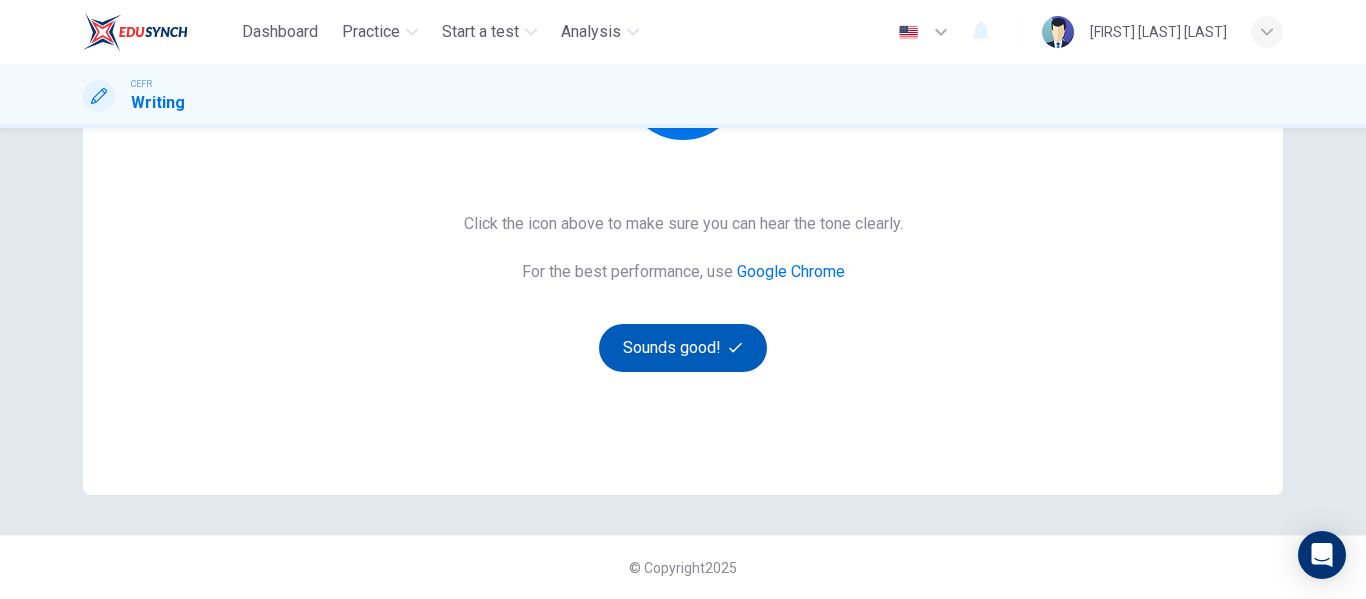 click on "Sounds good!" at bounding box center [683, 348] 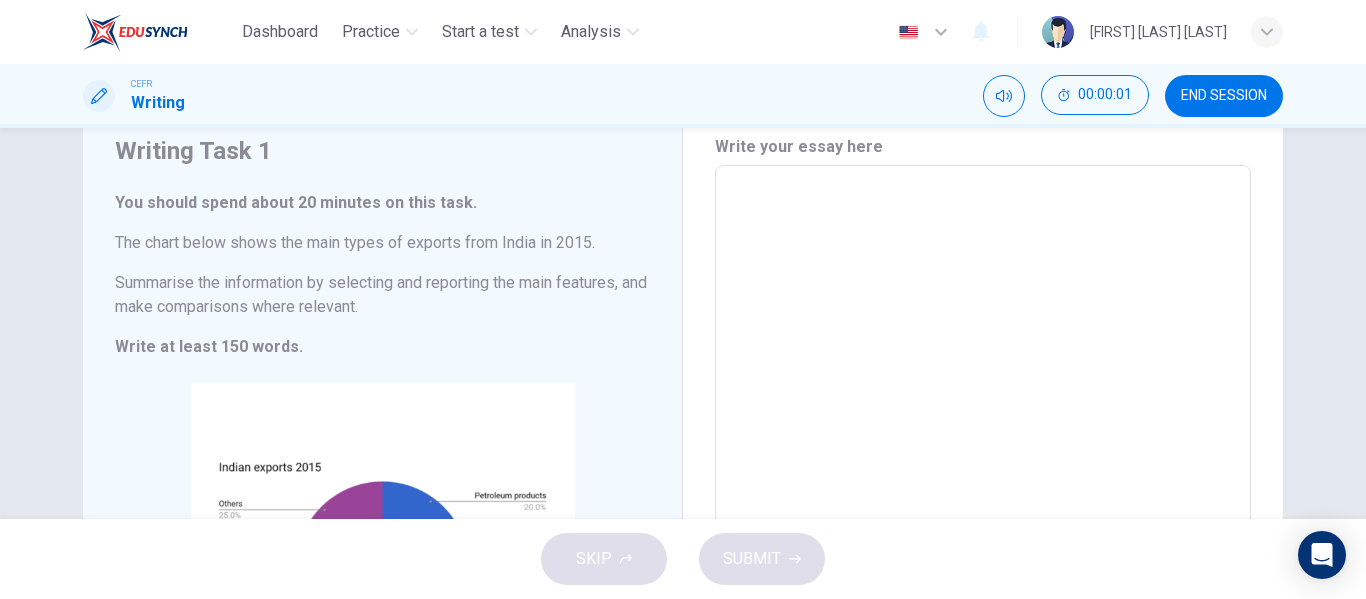 scroll, scrollTop: 0, scrollLeft: 0, axis: both 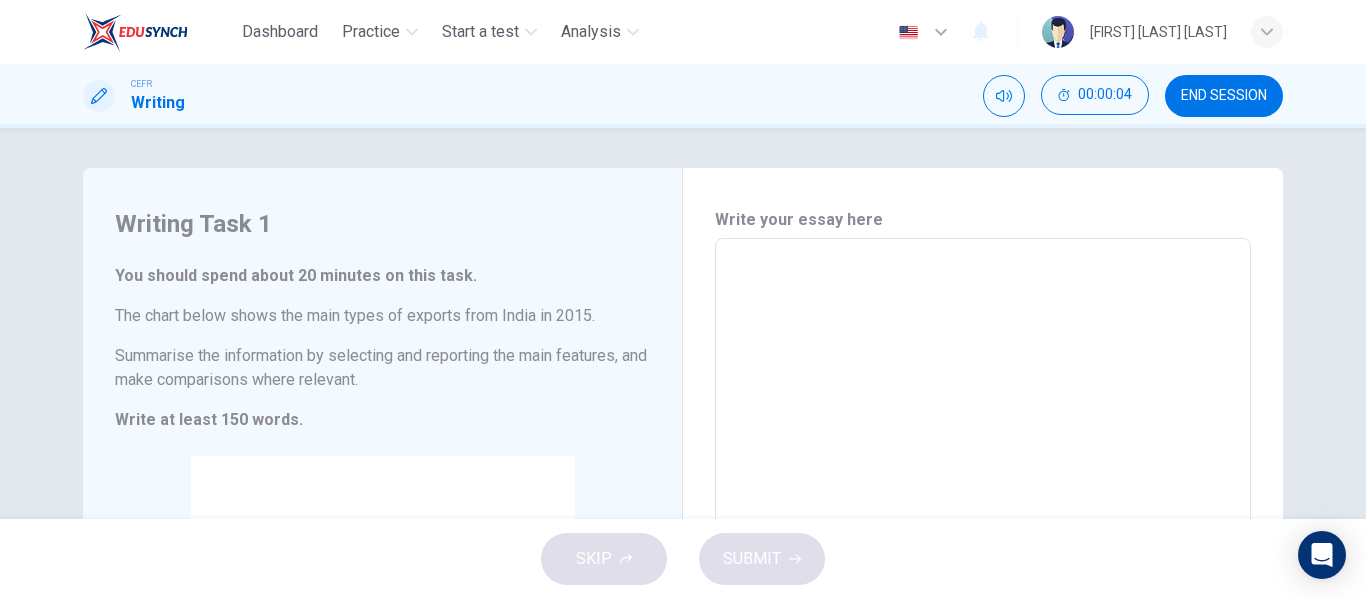 click at bounding box center [983, 522] 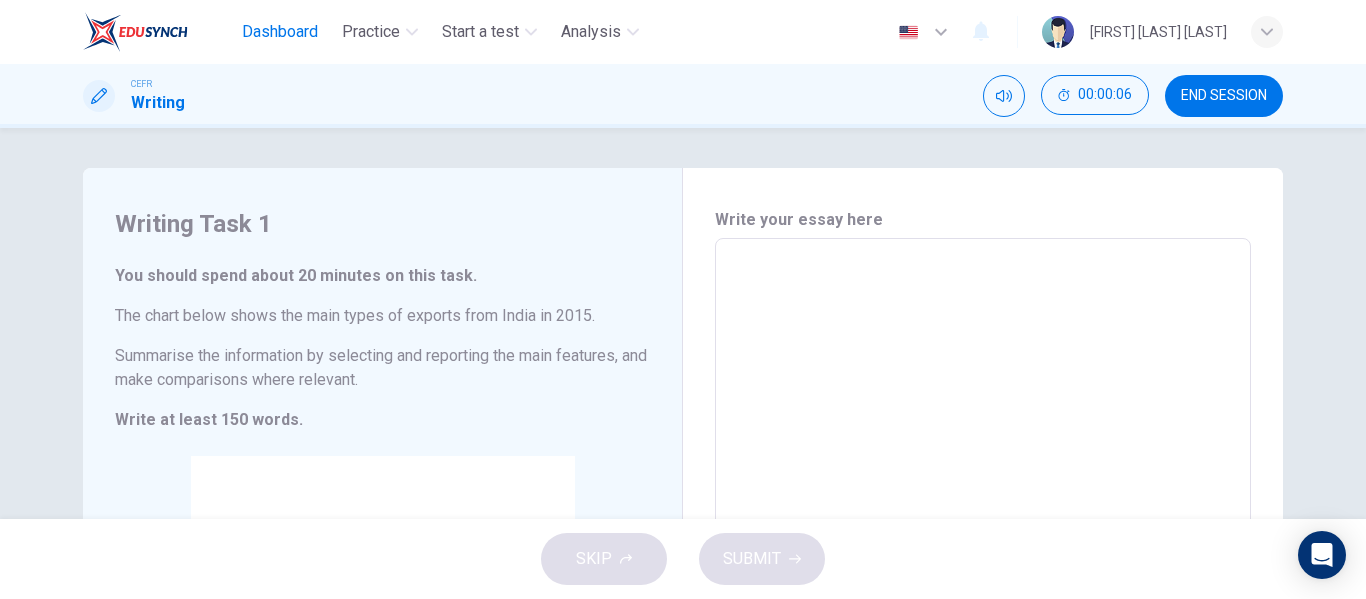 click on "Dashboard" at bounding box center [280, 32] 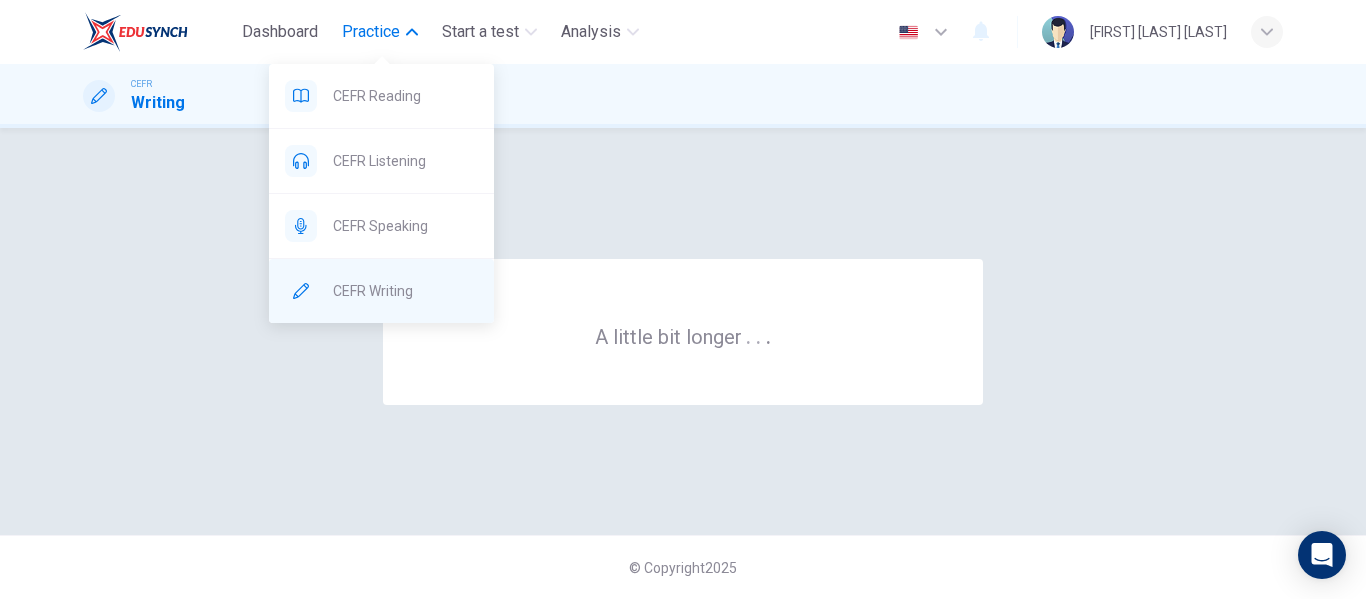 click on "CEFR Writing" at bounding box center [405, 96] 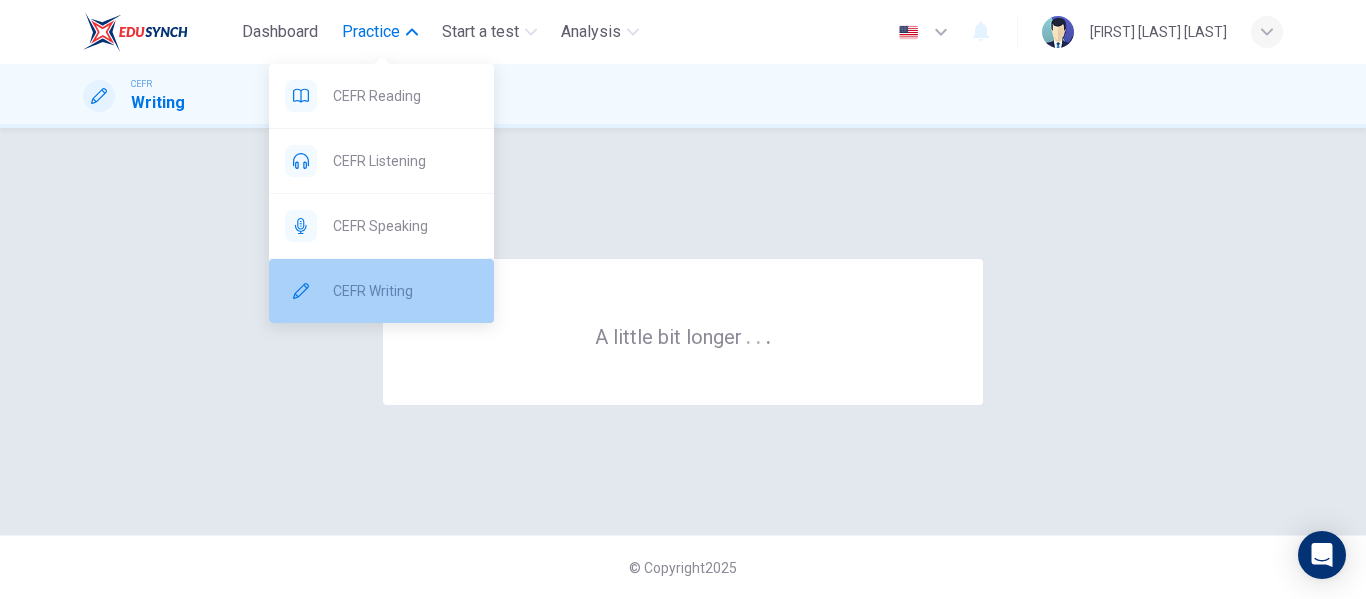 click on "CEFR Writing" at bounding box center (405, 96) 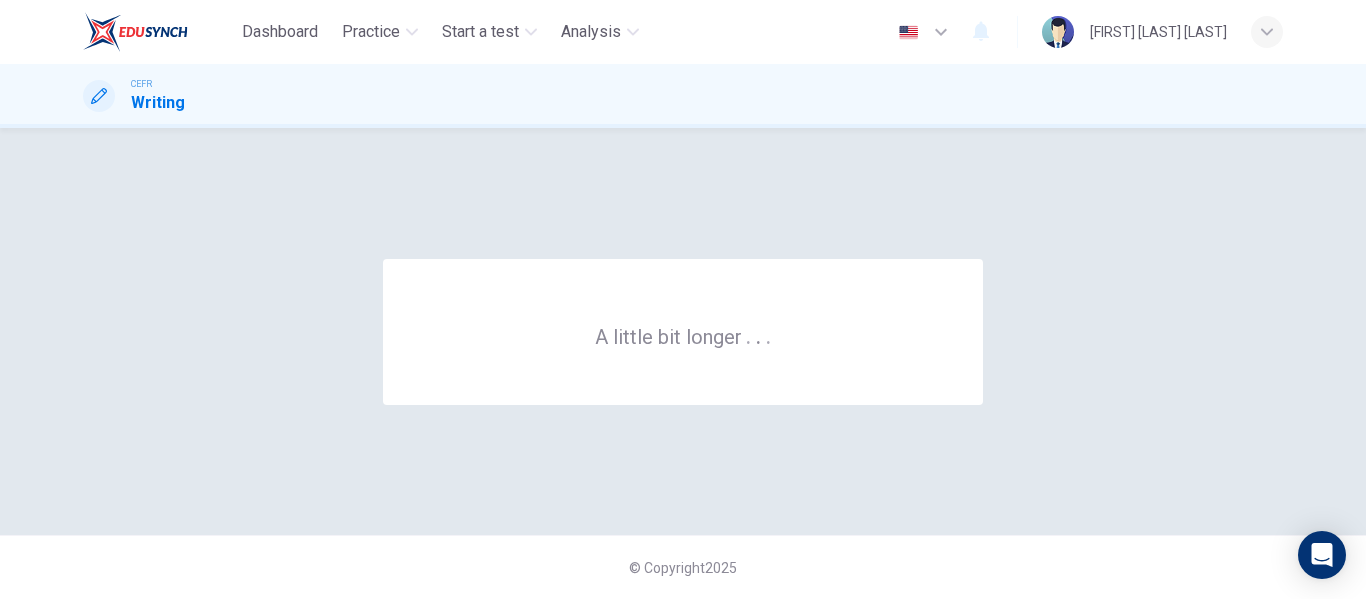 click on "A little bit longer . . ." at bounding box center [683, 331] 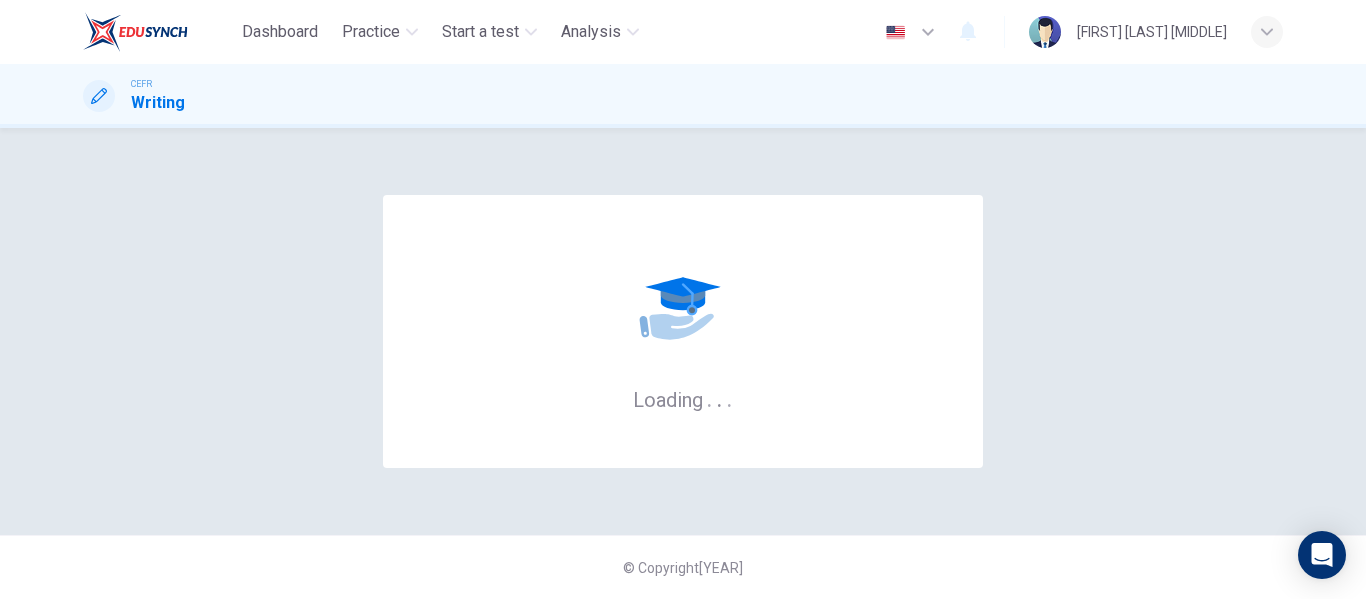 scroll, scrollTop: 0, scrollLeft: 0, axis: both 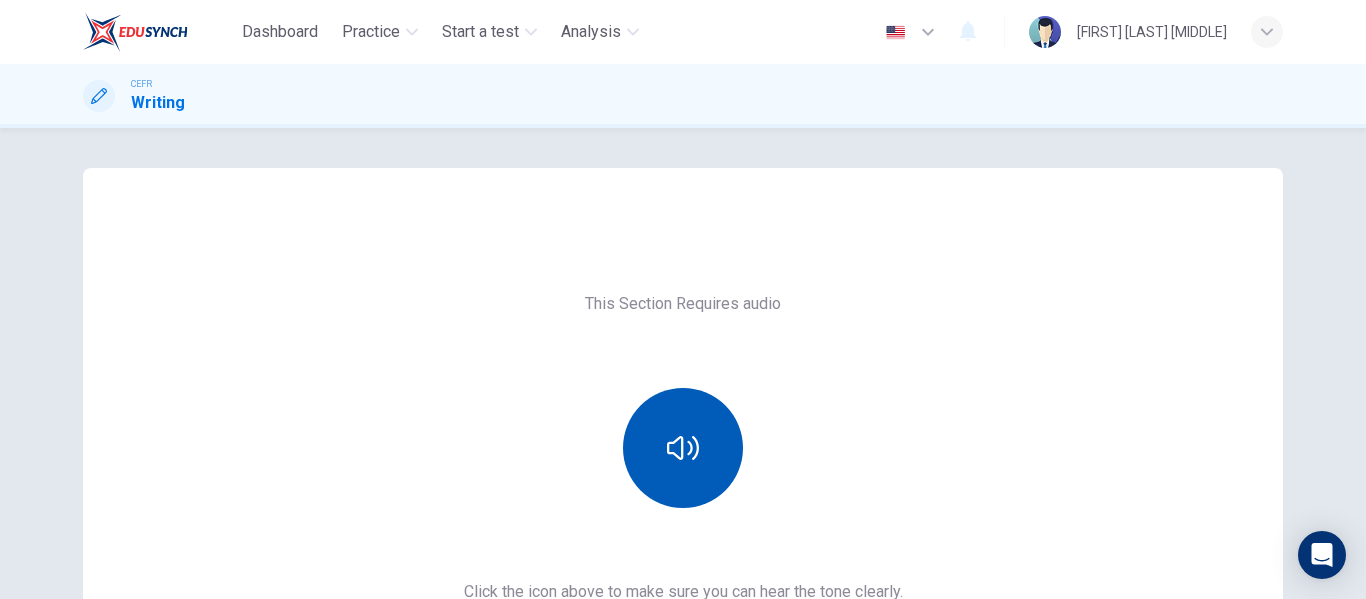 click at bounding box center [683, 448] 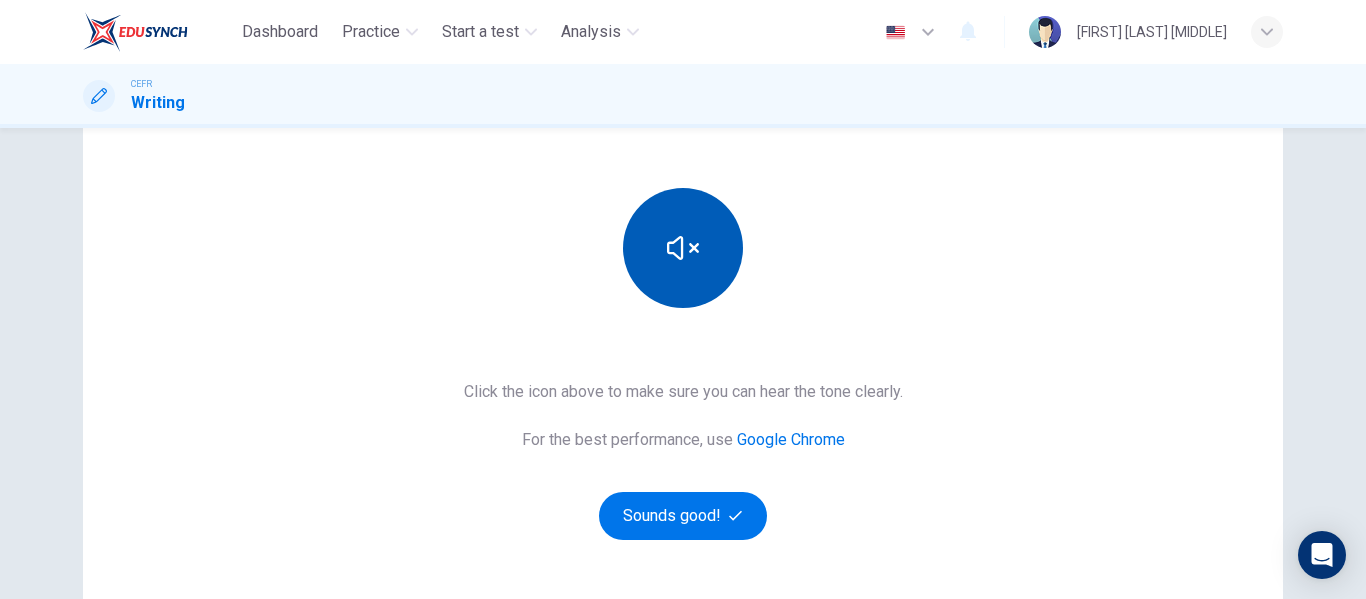 scroll, scrollTop: 300, scrollLeft: 0, axis: vertical 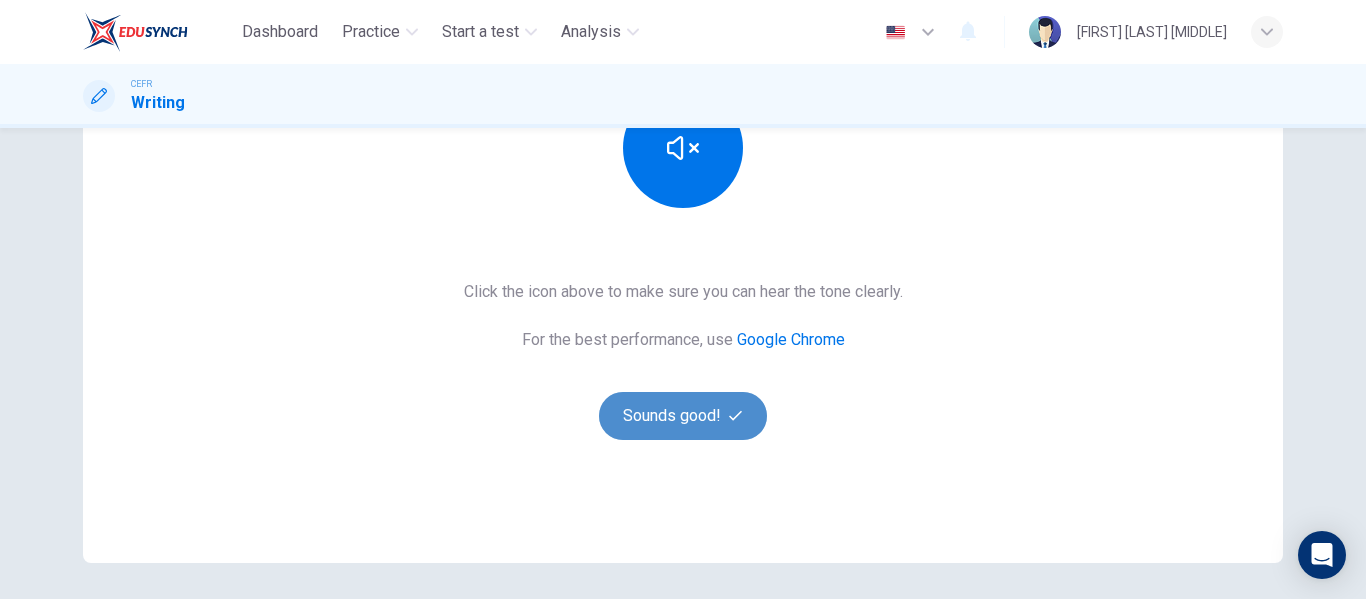 click on "Sounds good!" at bounding box center (683, 416) 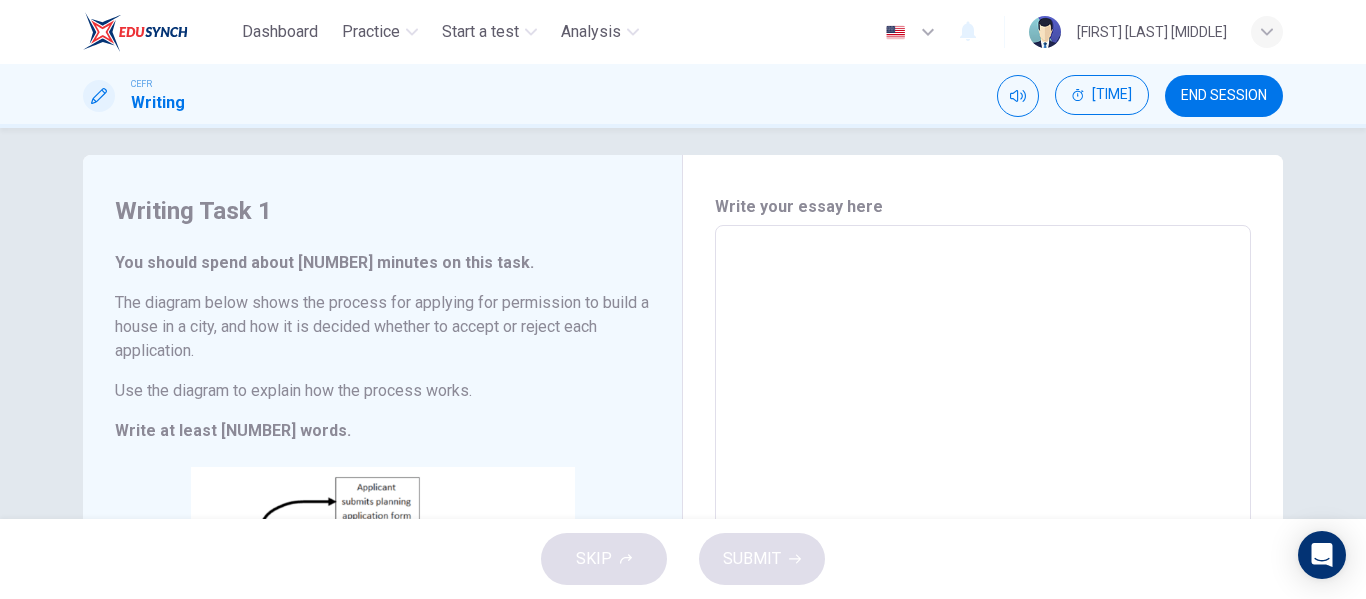 scroll, scrollTop: 0, scrollLeft: 0, axis: both 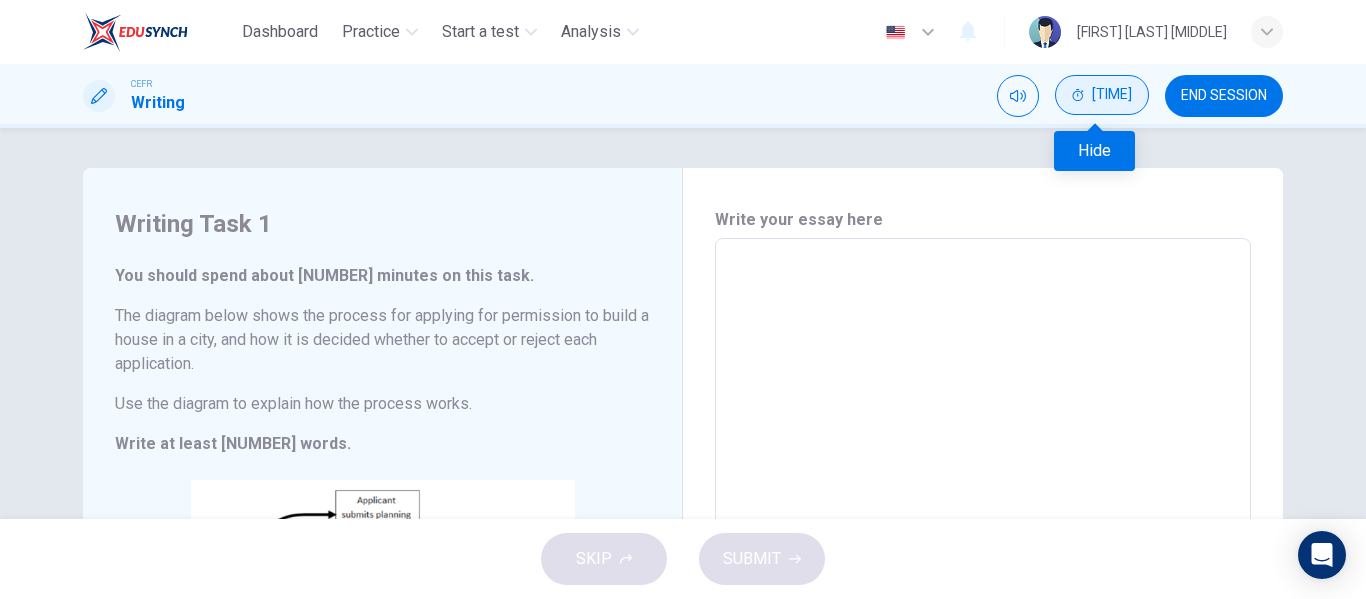 click on "[TIME]" at bounding box center (1112, 95) 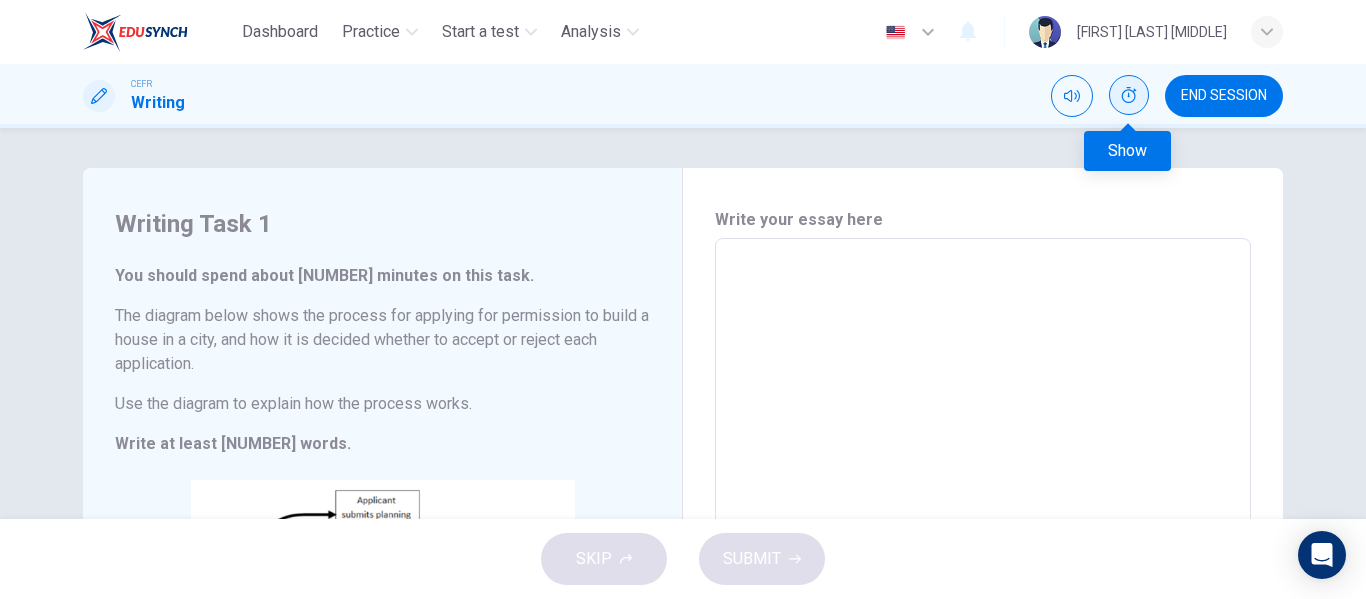 click at bounding box center (1129, 95) 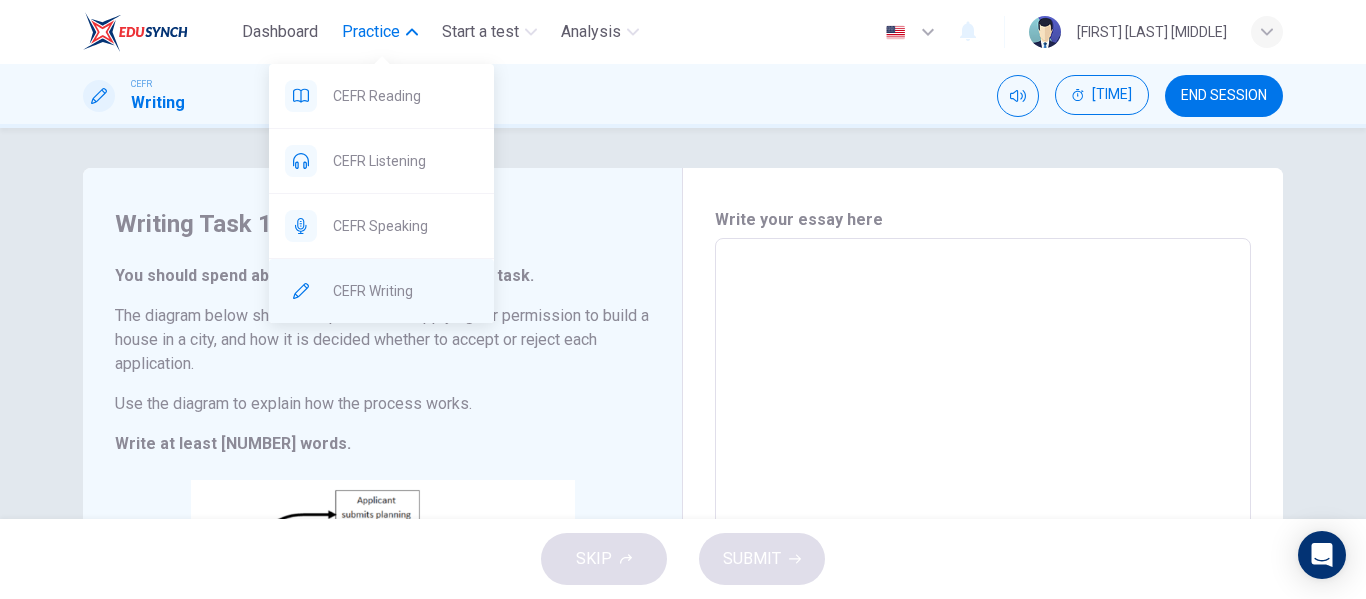 click on "CEFR Writing" at bounding box center [381, 96] 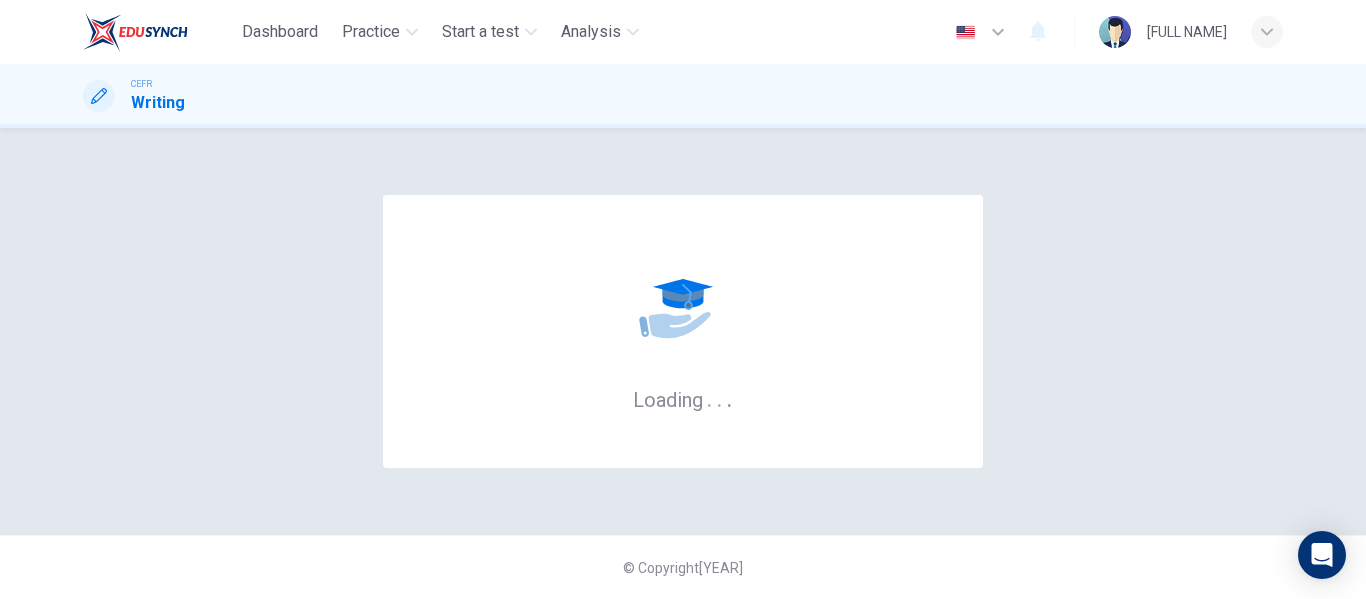scroll, scrollTop: 0, scrollLeft: 0, axis: both 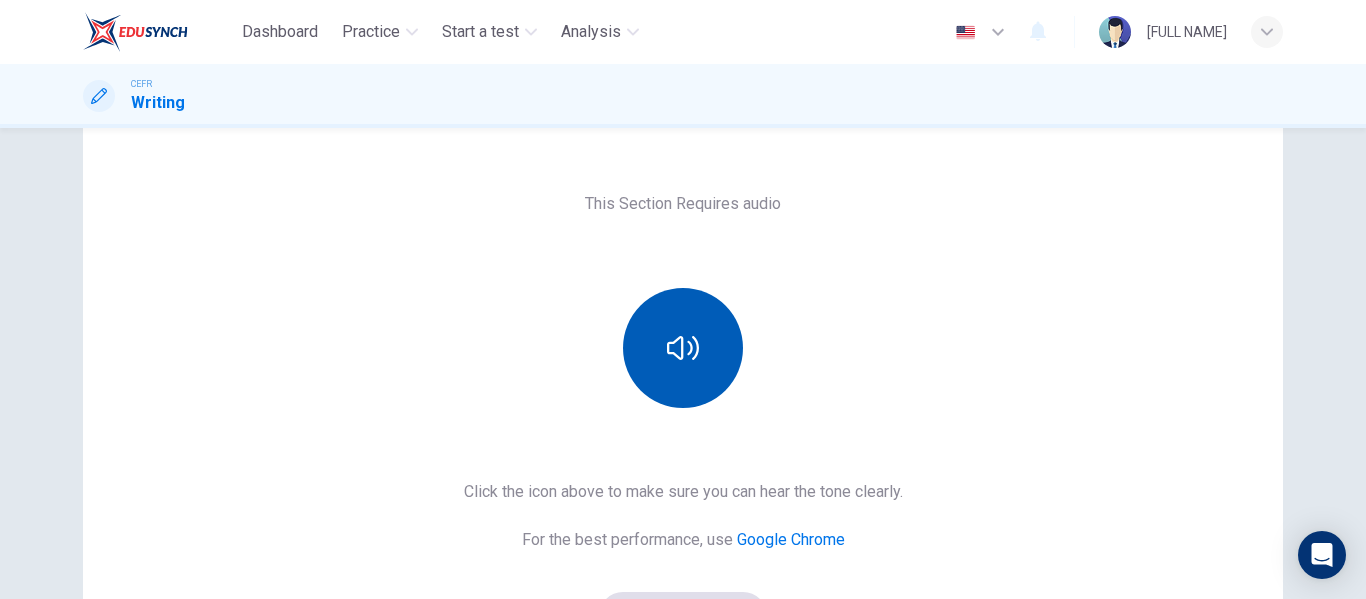 click at bounding box center (683, 348) 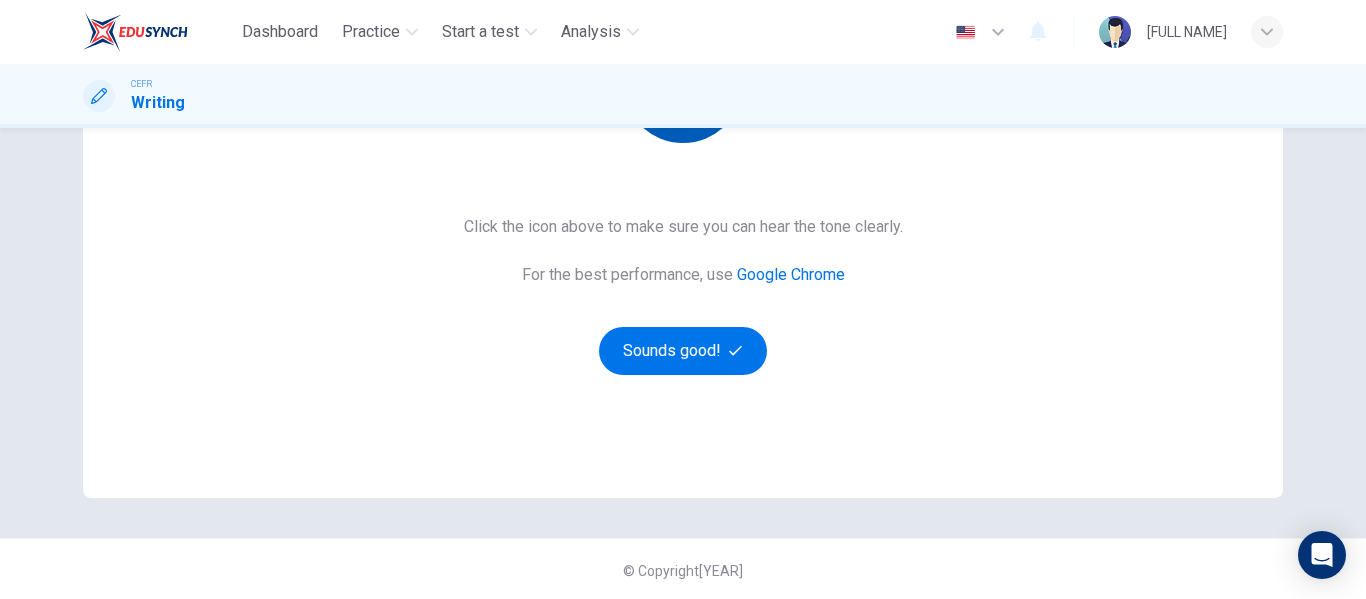 scroll, scrollTop: 368, scrollLeft: 0, axis: vertical 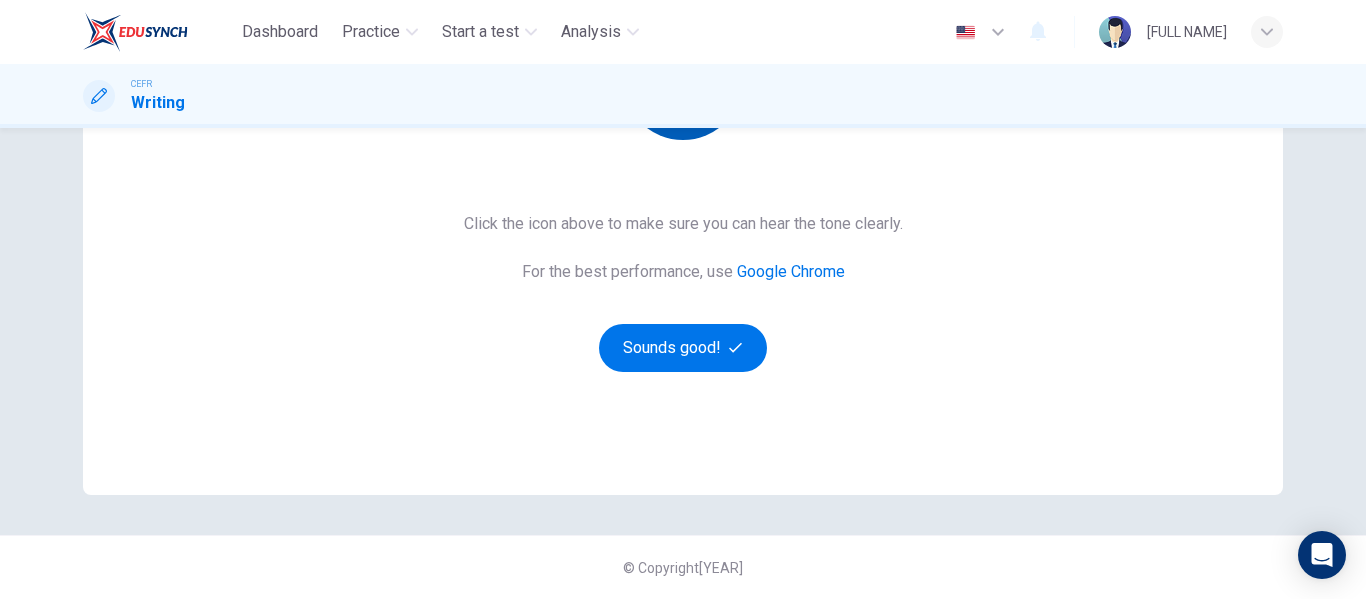 click on "Sounds good!" at bounding box center (683, 348) 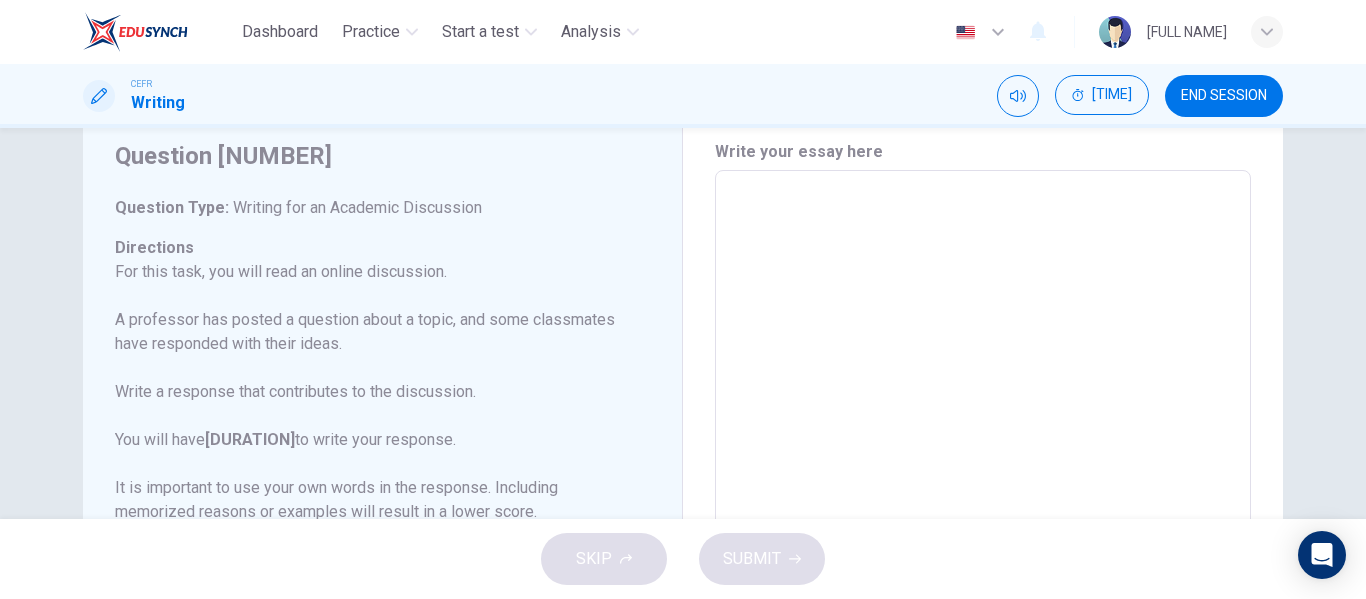 scroll, scrollTop: 0, scrollLeft: 0, axis: both 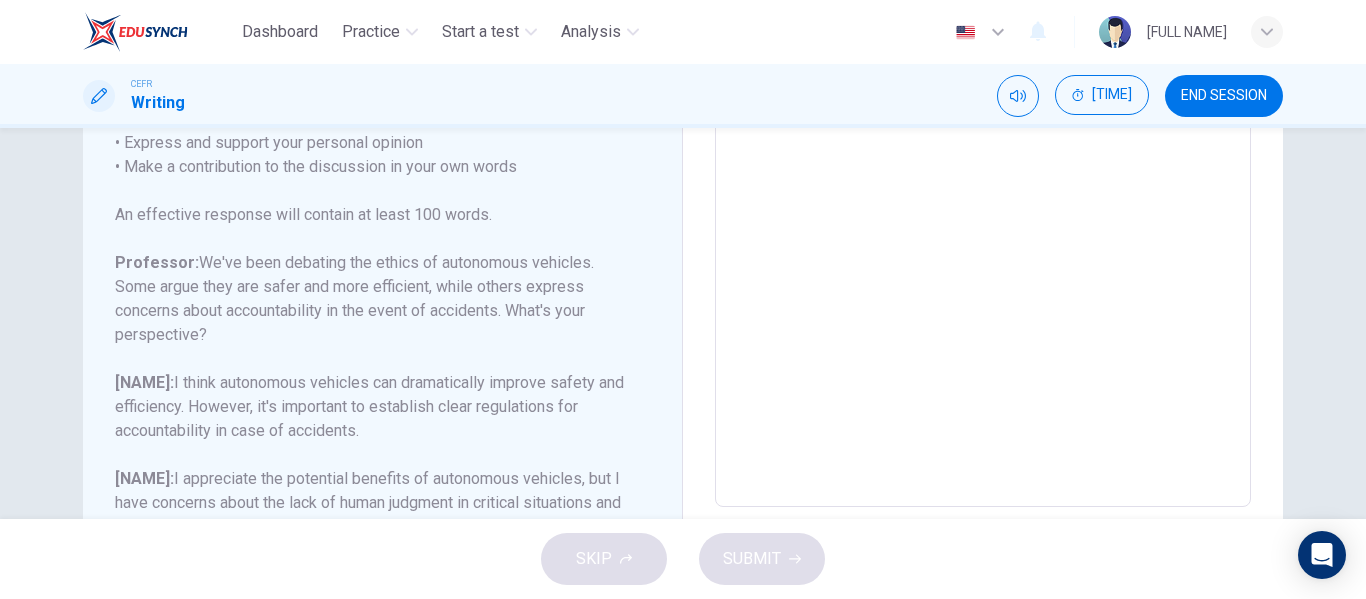 click at bounding box center [983, 173] 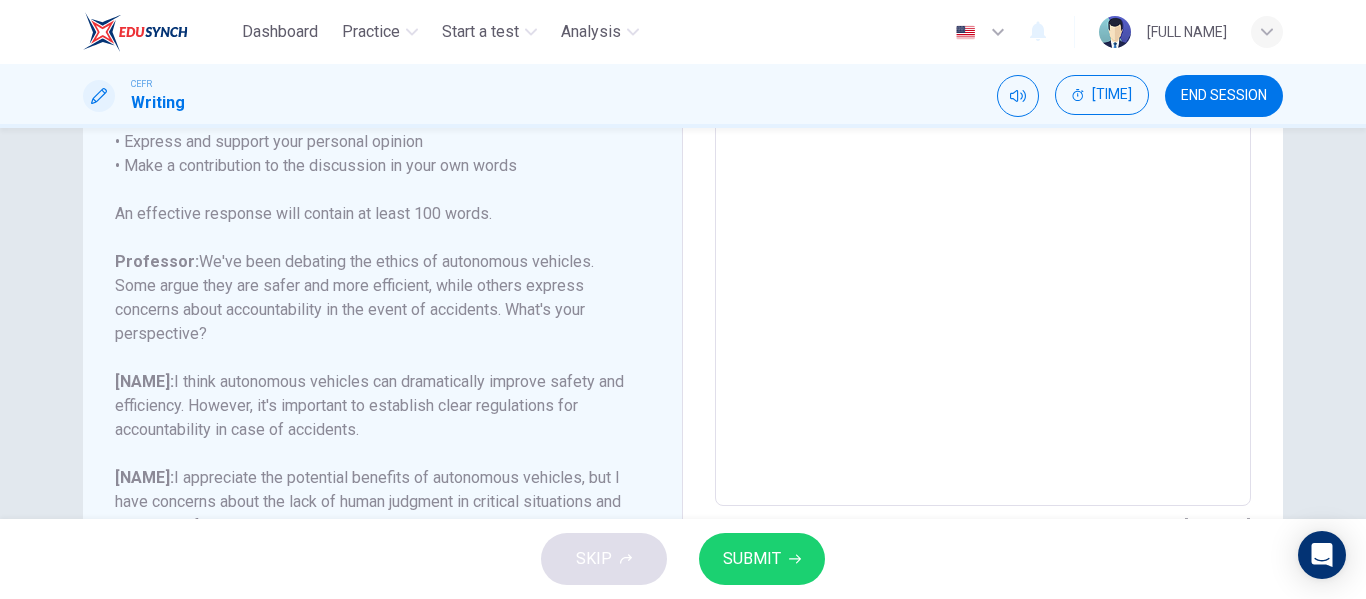 scroll, scrollTop: 499, scrollLeft: 0, axis: vertical 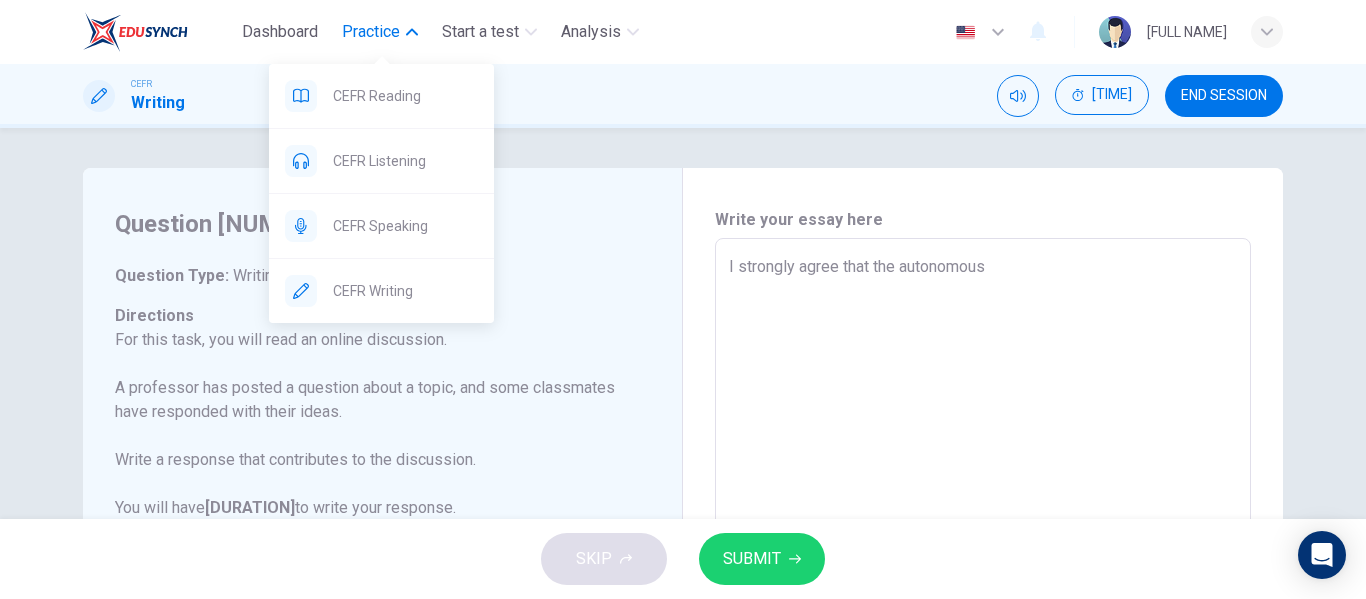 type on "I strongly agree that the autonomous" 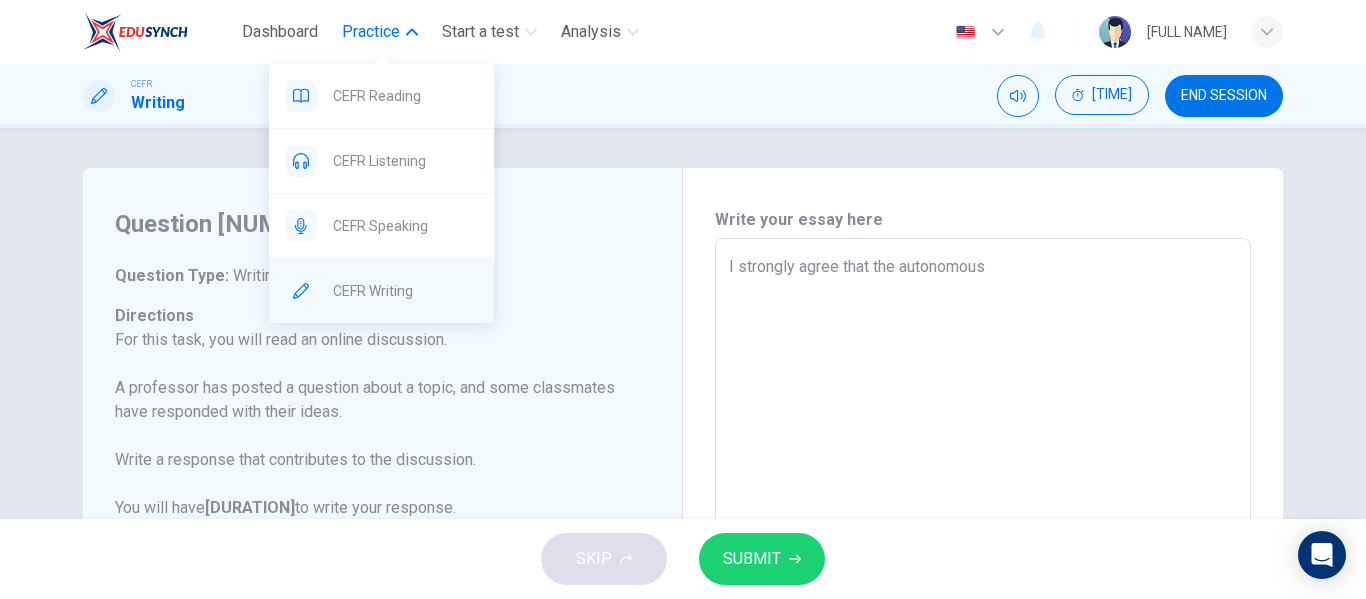 click on "CEFR Writing" at bounding box center [381, 96] 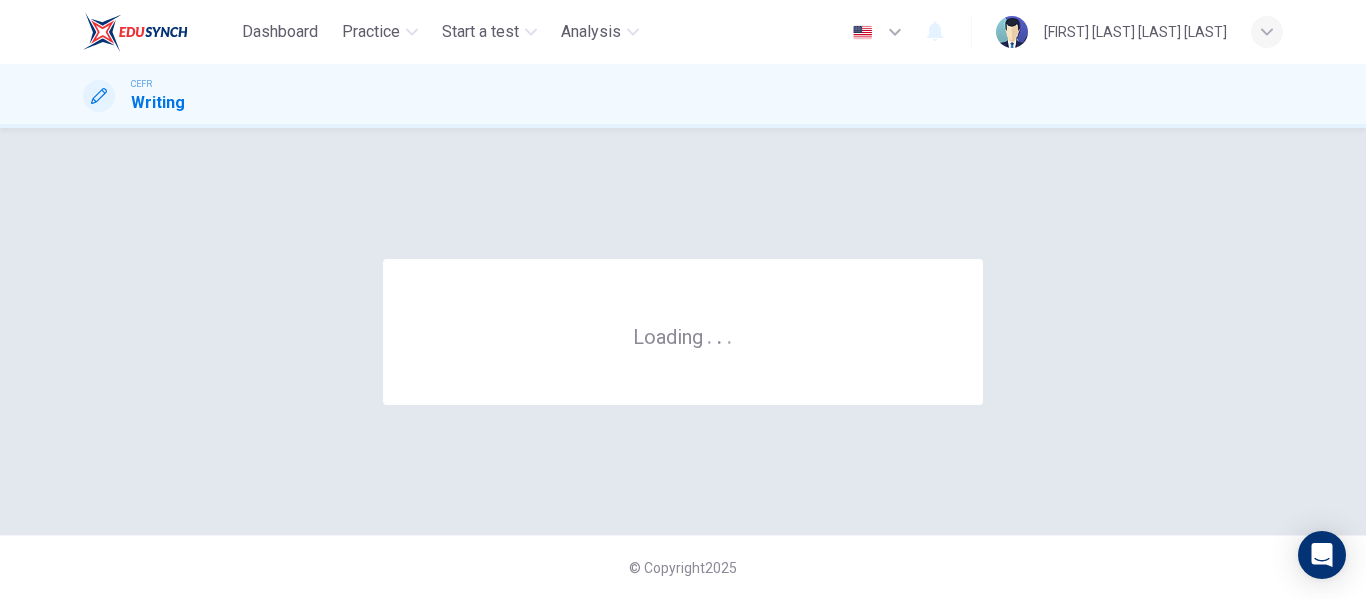 scroll, scrollTop: 0, scrollLeft: 0, axis: both 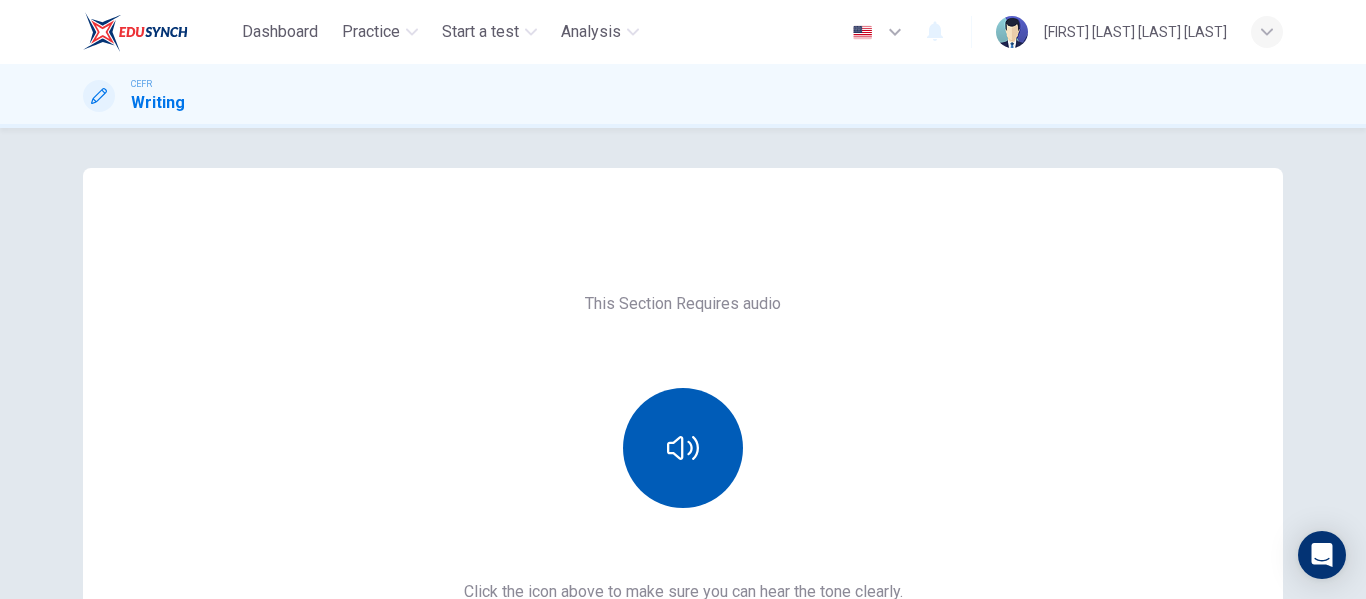 click at bounding box center (683, 448) 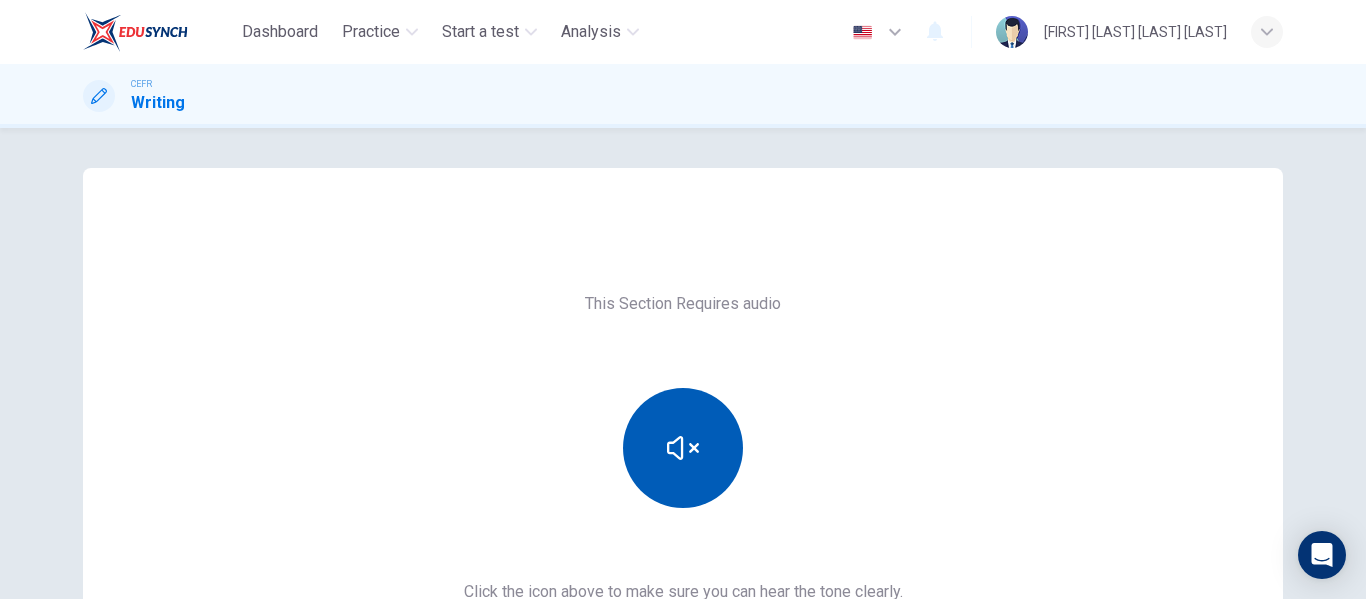scroll, scrollTop: 368, scrollLeft: 0, axis: vertical 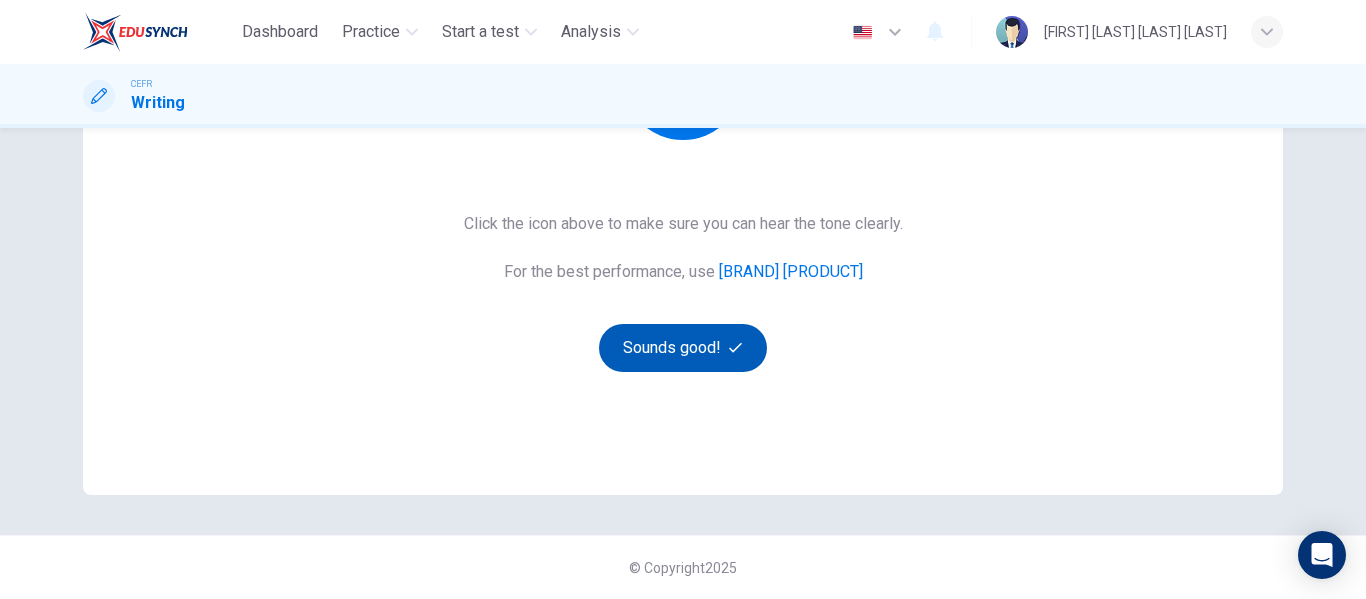 click on "Sounds good!" at bounding box center [683, 348] 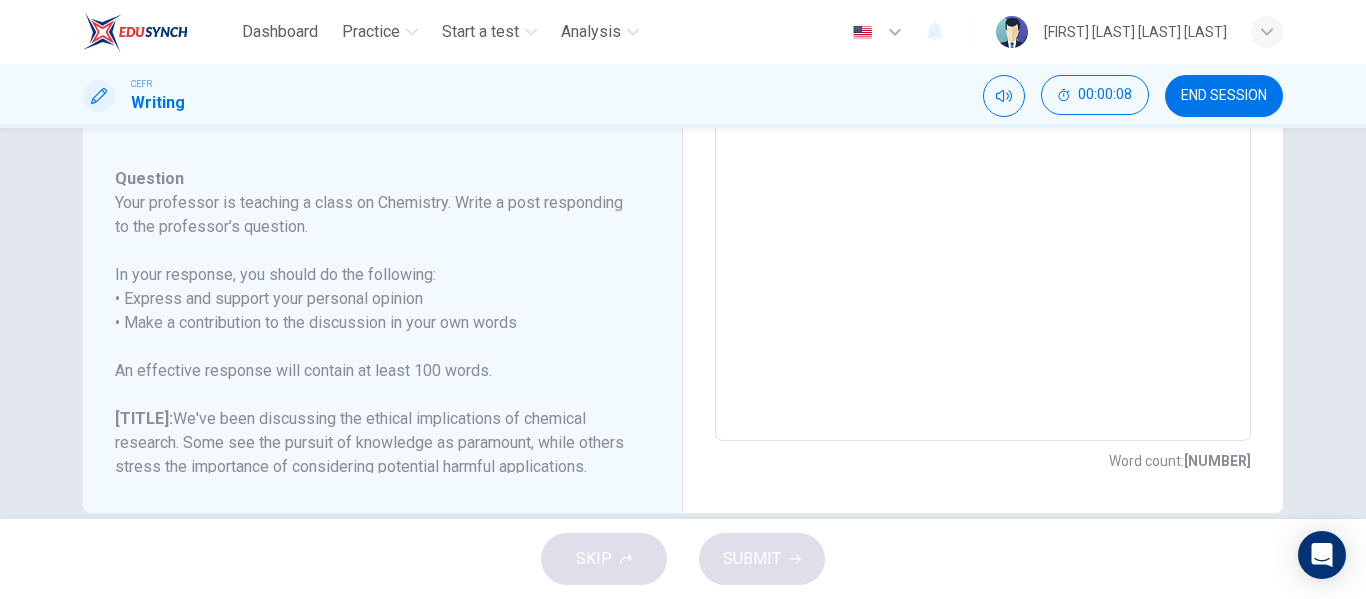 scroll, scrollTop: 499, scrollLeft: 0, axis: vertical 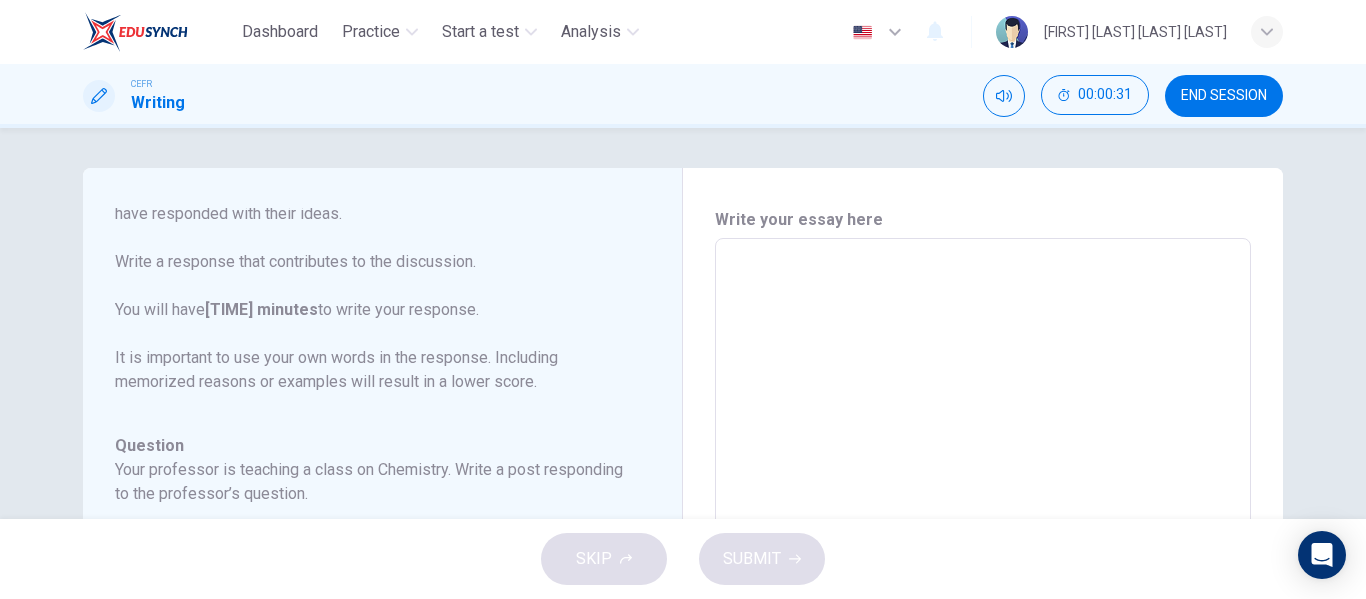 click at bounding box center [983, 572] 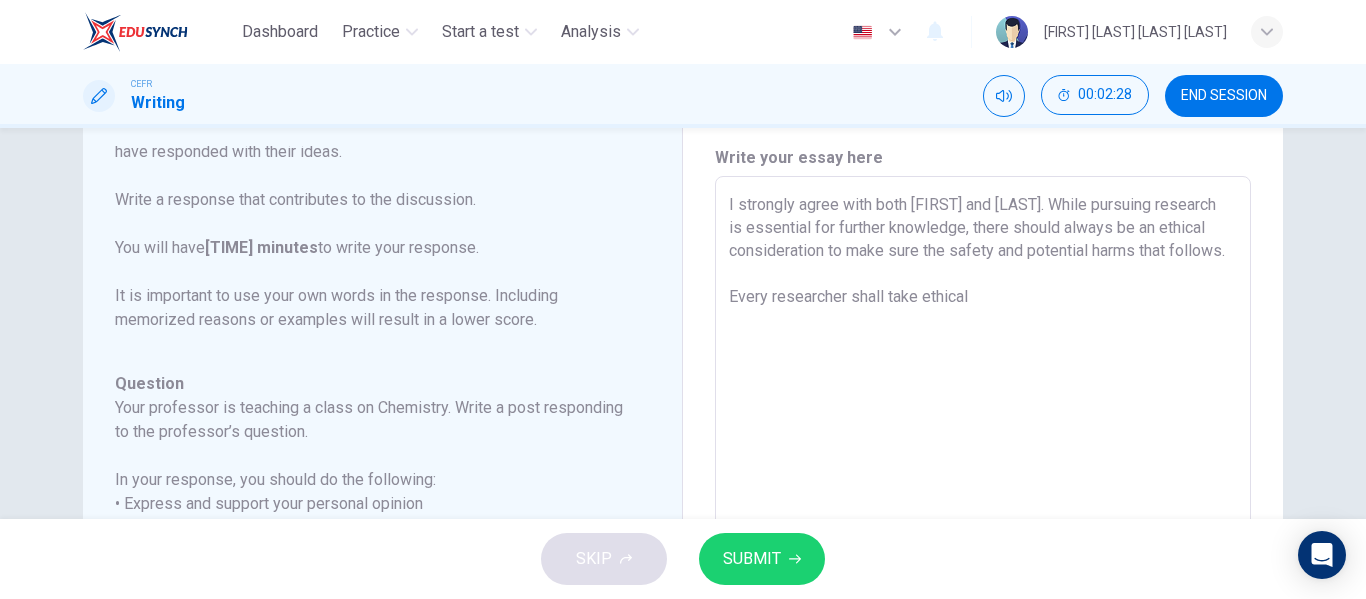 scroll, scrollTop: 0, scrollLeft: 0, axis: both 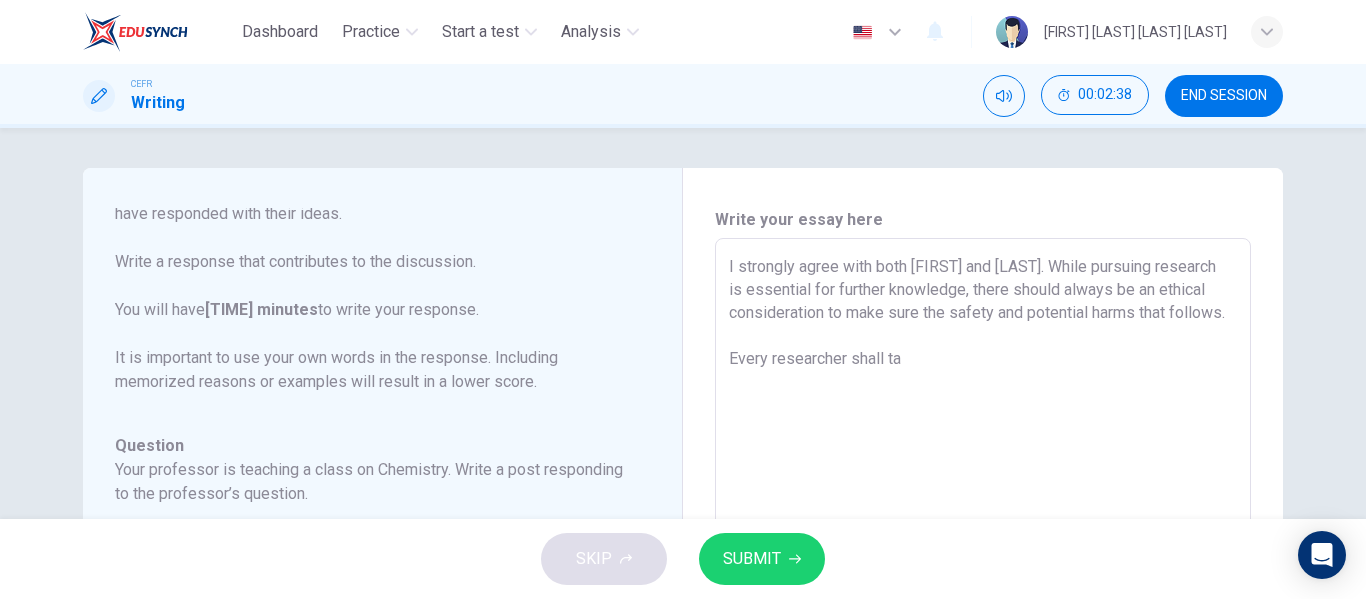 type on "I strongly agree with both [FIRST] and [FIRST]. While pursuing research is essential for further knowledge, there should always be an ethical consideration to make sure the safety and potential harms that follows.
Every researcher shall tak" 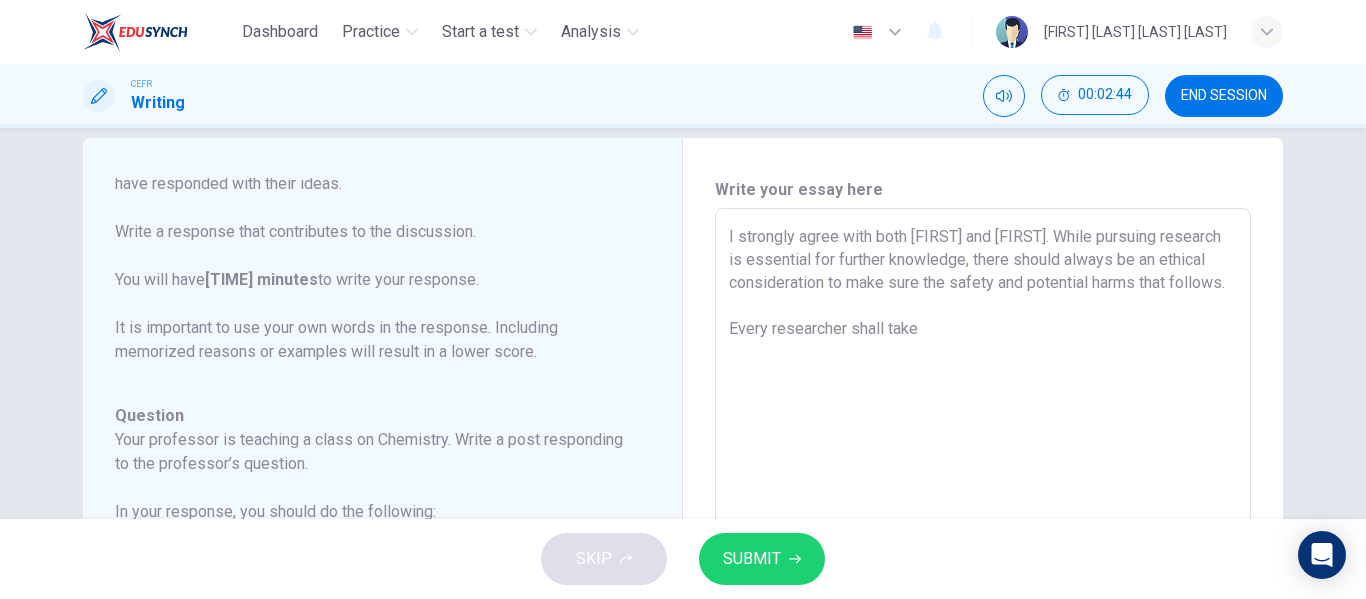 scroll, scrollTop: 62, scrollLeft: 0, axis: vertical 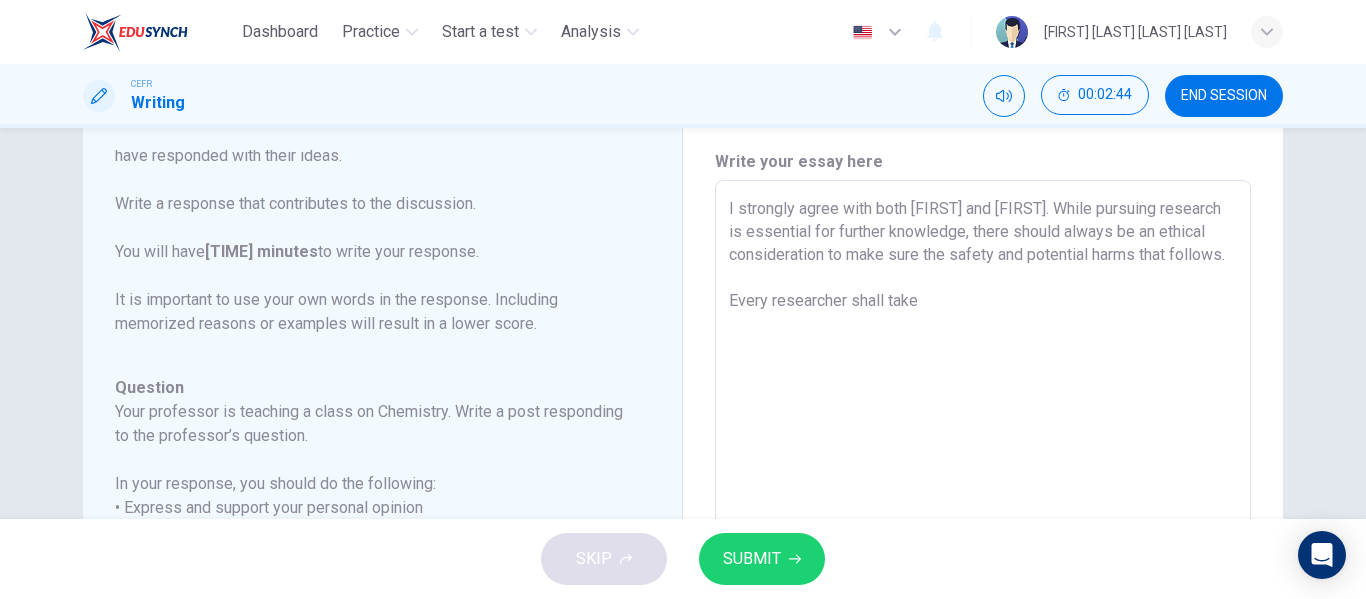 drag, startPoint x: 724, startPoint y: 272, endPoint x: 1032, endPoint y: 502, distance: 384.40082 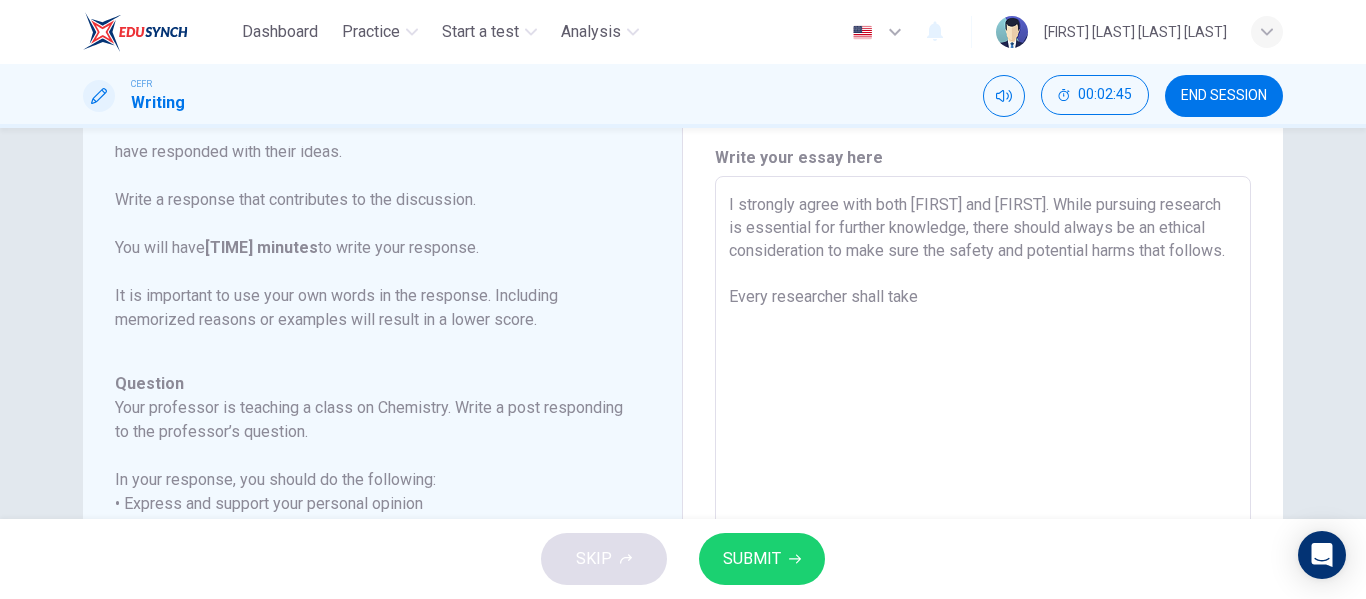 type 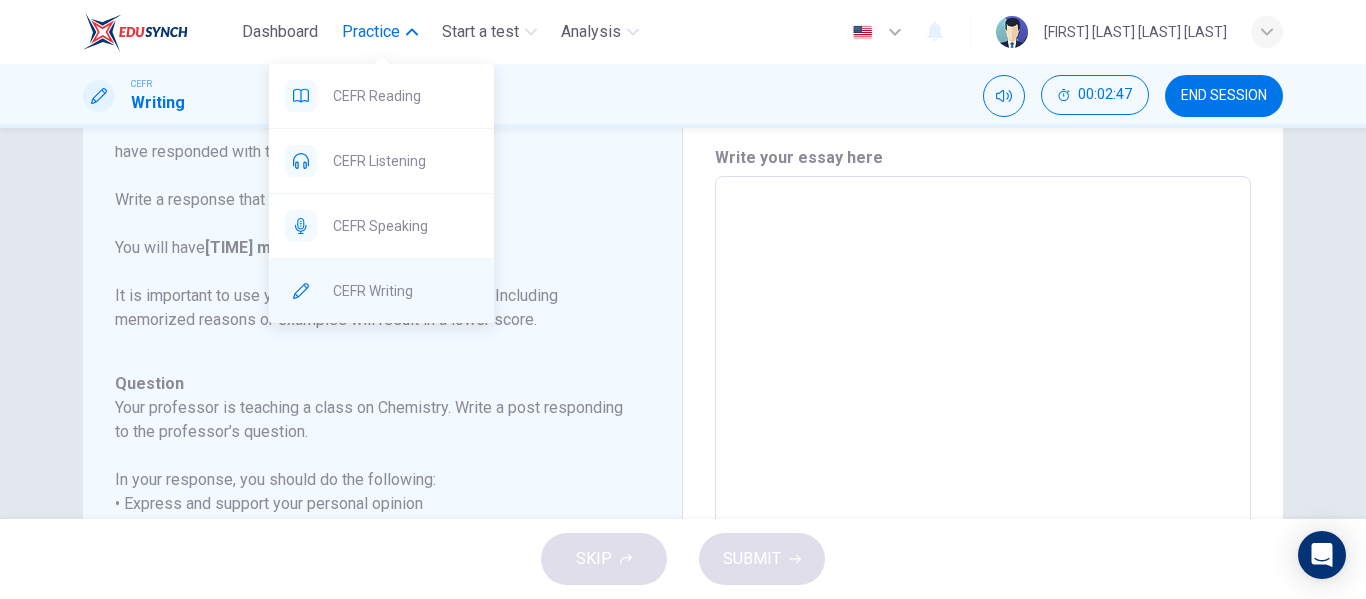 click on "CEFR Writing" at bounding box center (405, 96) 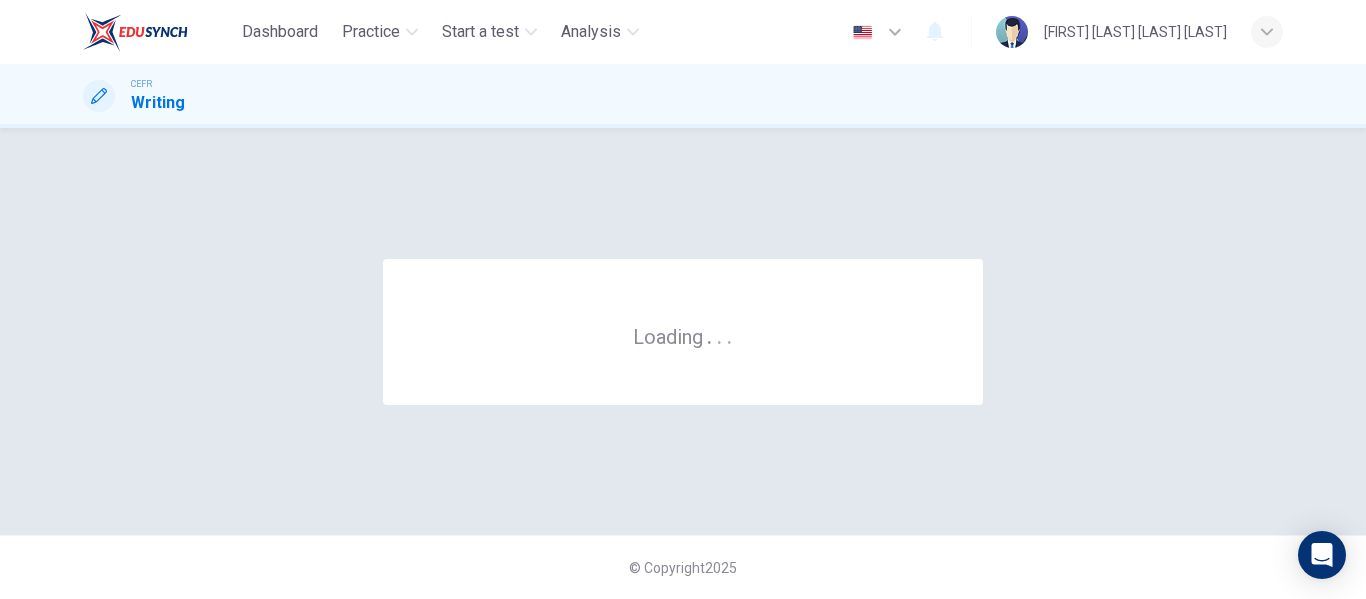 scroll, scrollTop: 0, scrollLeft: 0, axis: both 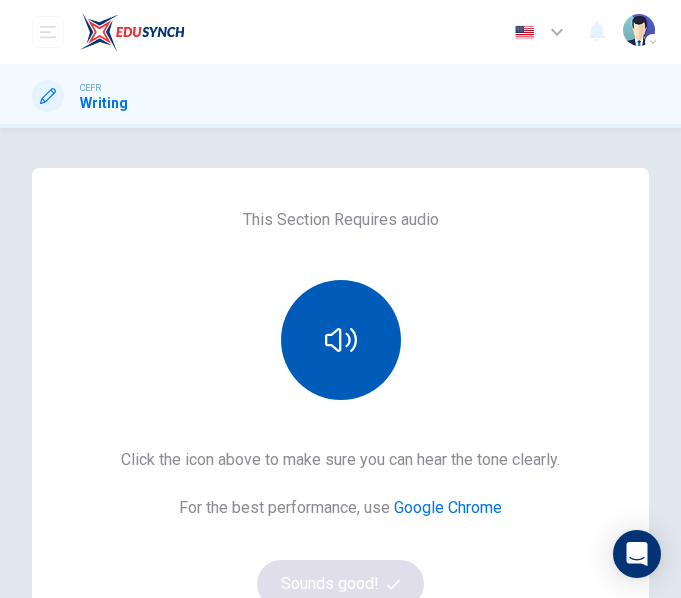 click at bounding box center (341, 340) 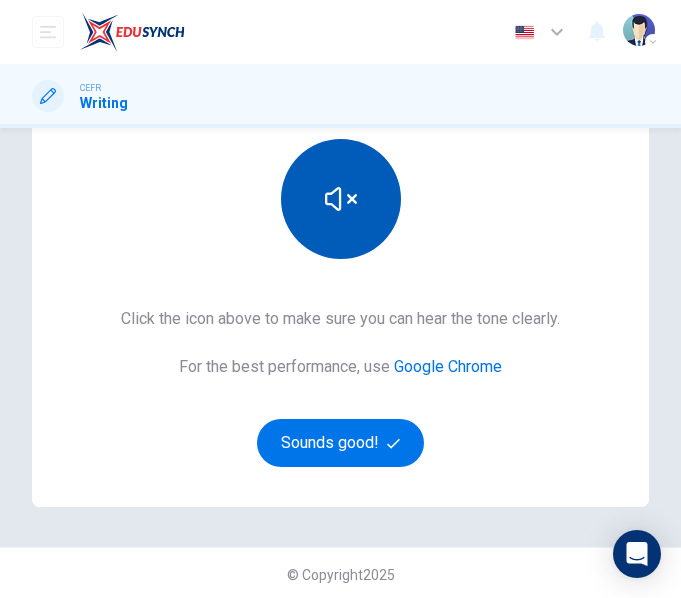 scroll, scrollTop: 145, scrollLeft: 0, axis: vertical 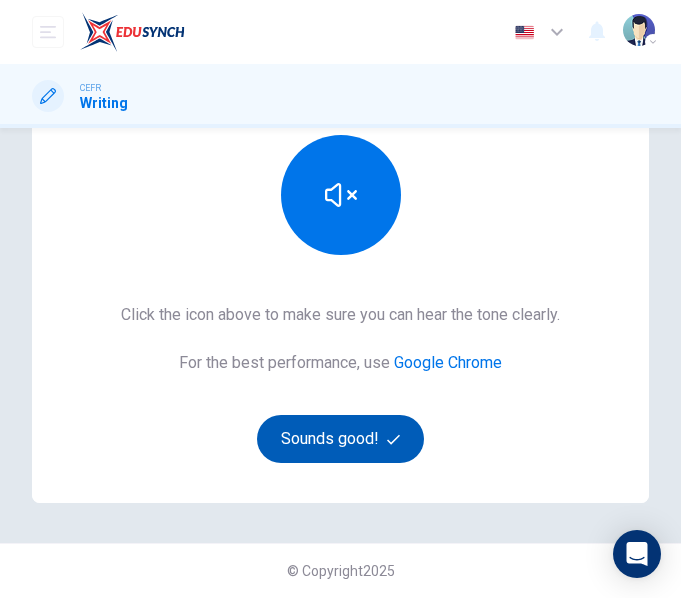 click on "Sounds good!" at bounding box center [341, 439] 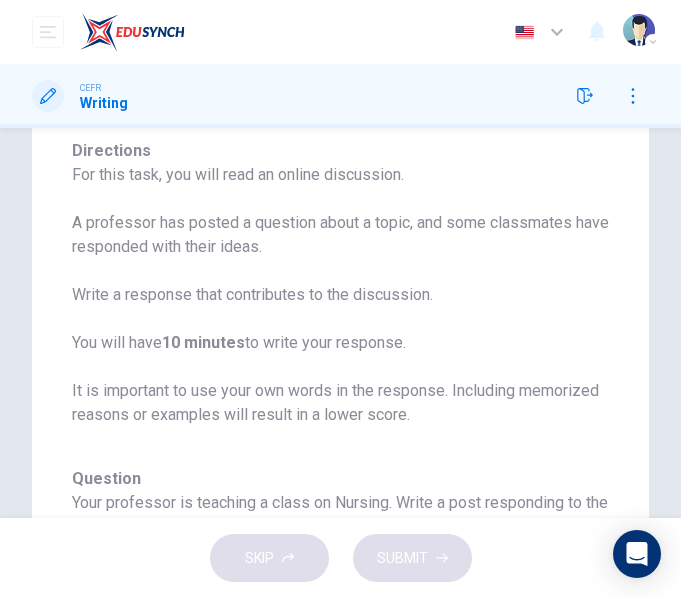 scroll, scrollTop: 118, scrollLeft: 0, axis: vertical 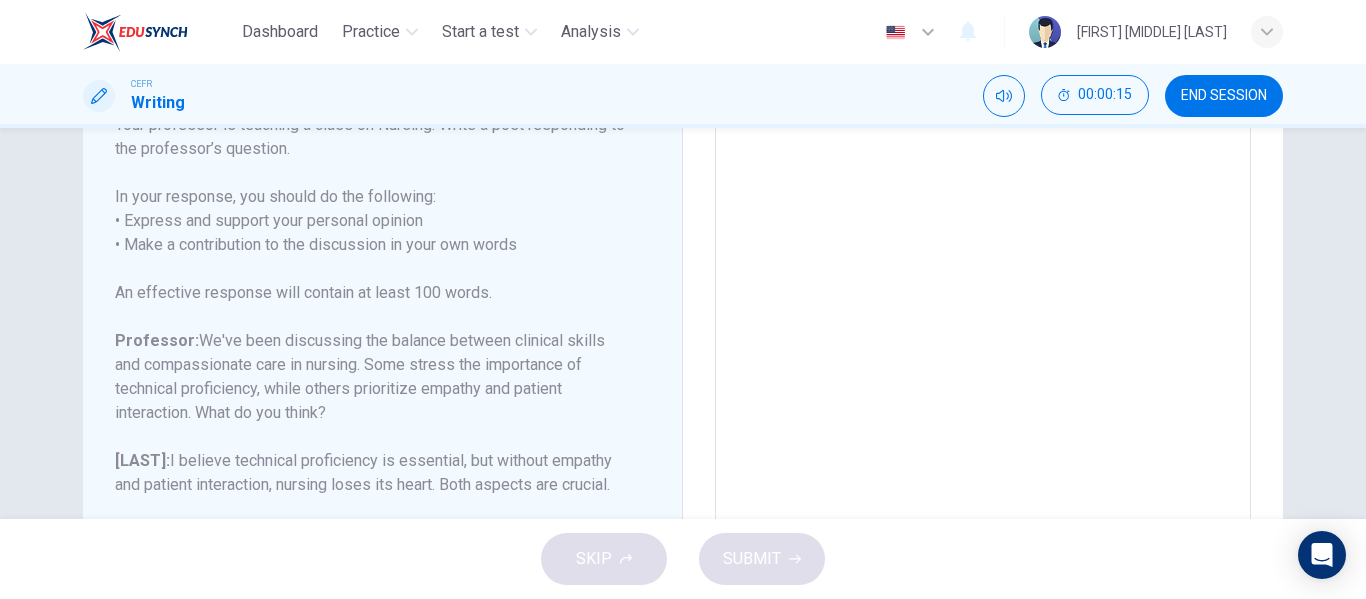 click at bounding box center [1267, 32] 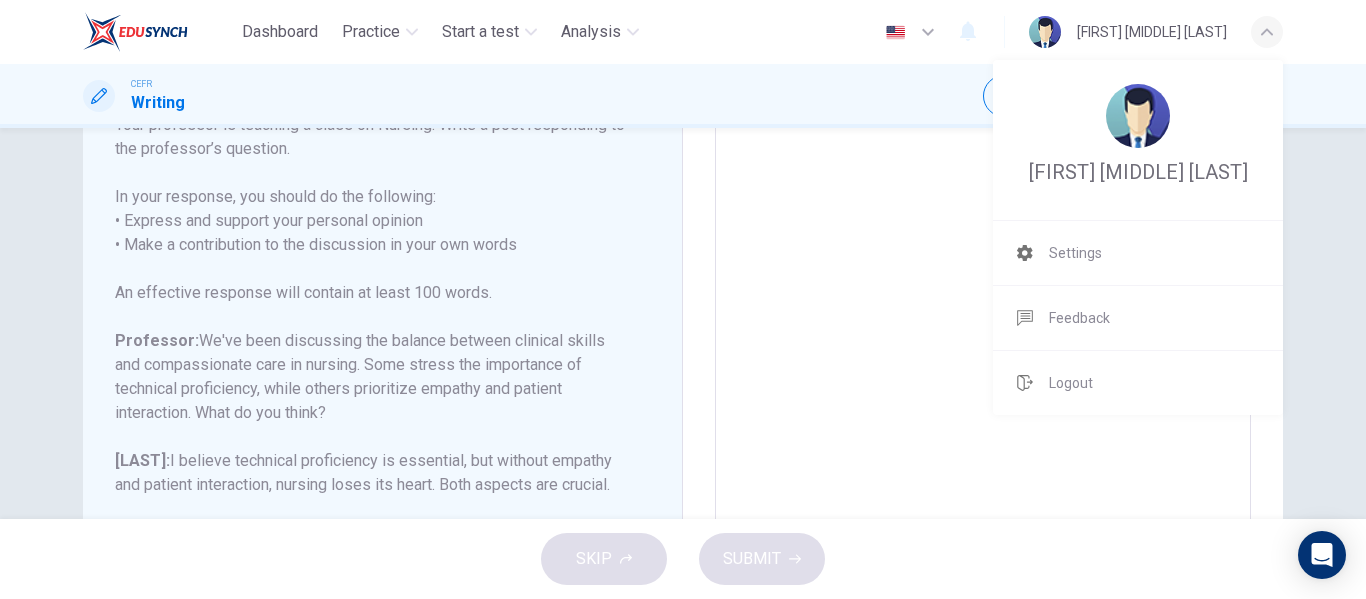 click at bounding box center [683, 299] 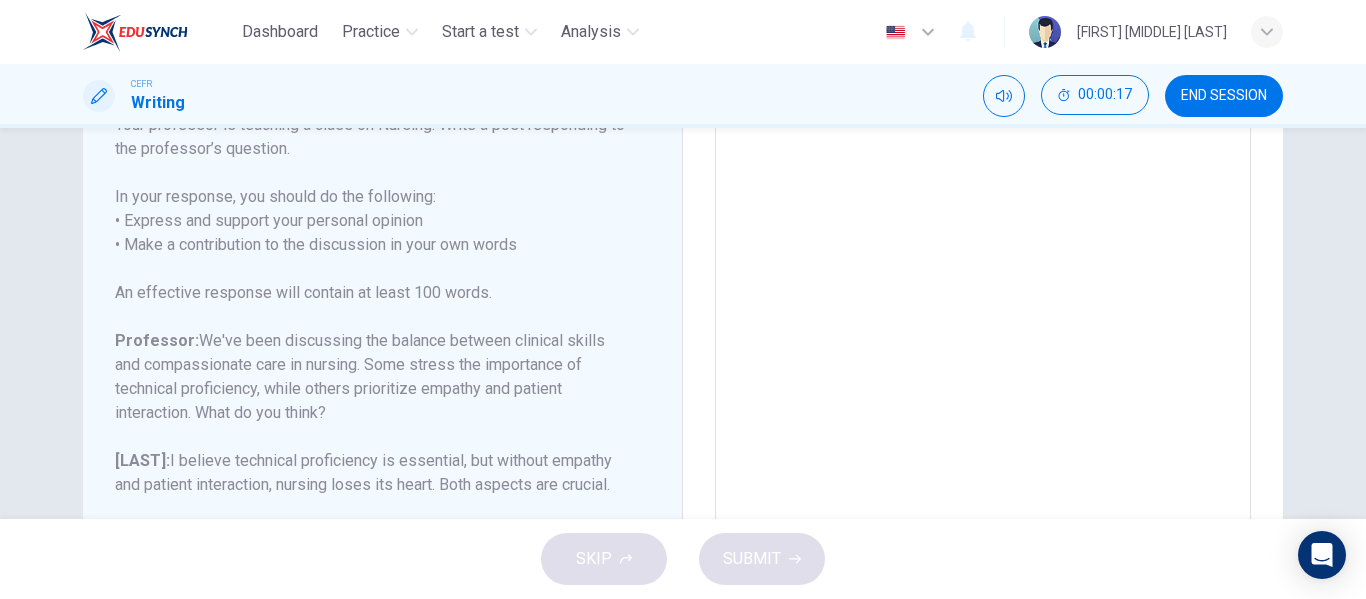 scroll, scrollTop: 222, scrollLeft: 0, axis: vertical 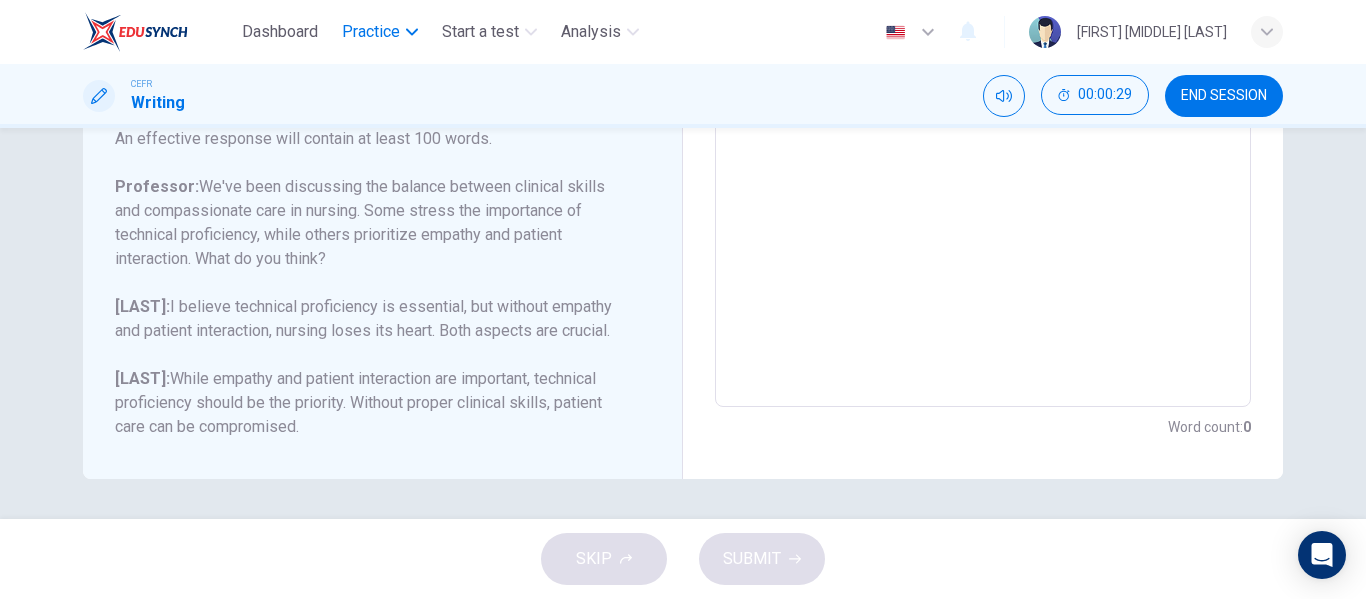 click at bounding box center [412, 32] 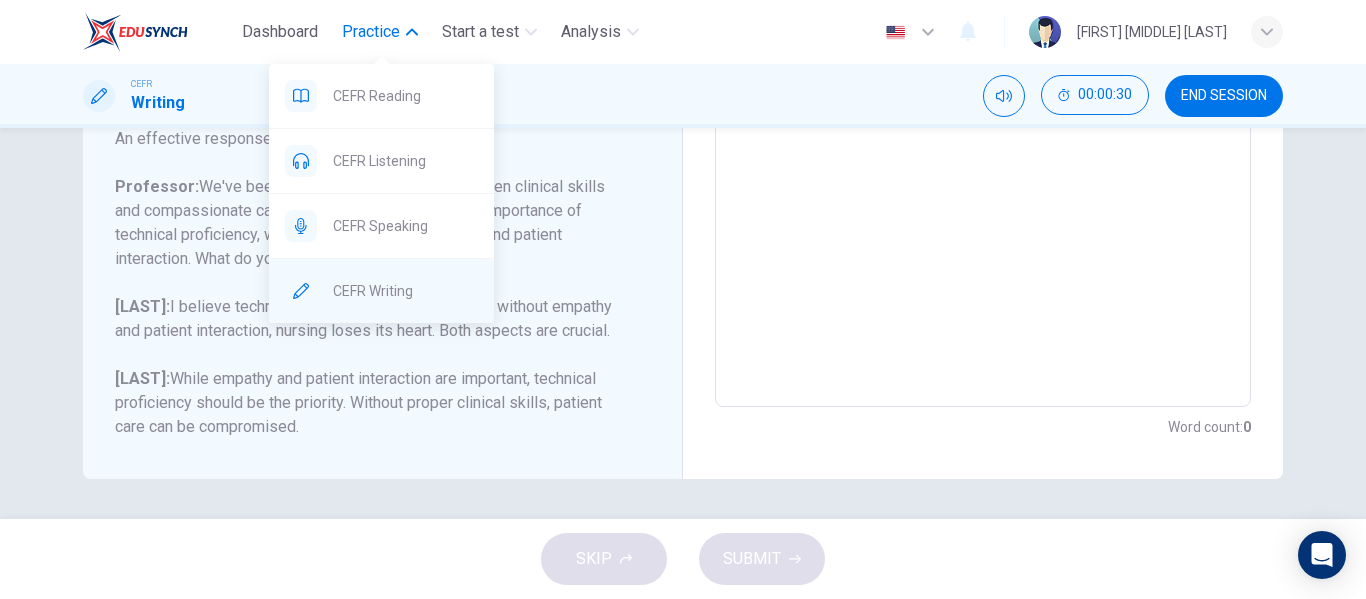 click on "CEFR Writing" at bounding box center [405, 96] 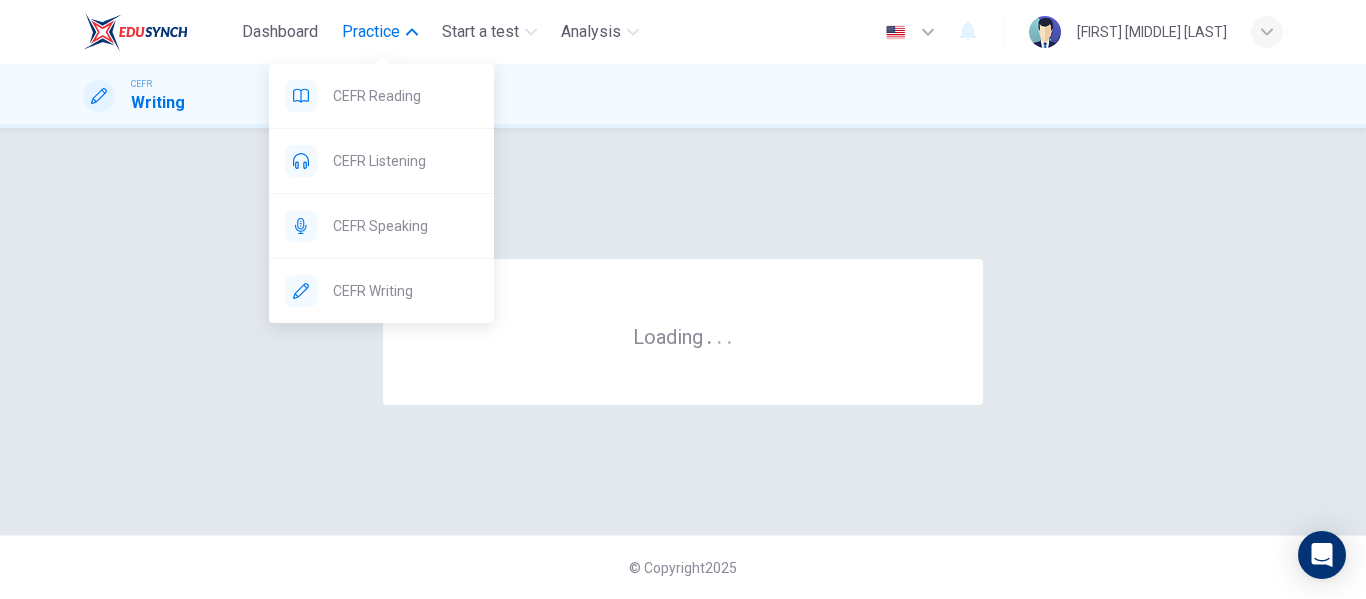 scroll, scrollTop: 0, scrollLeft: 0, axis: both 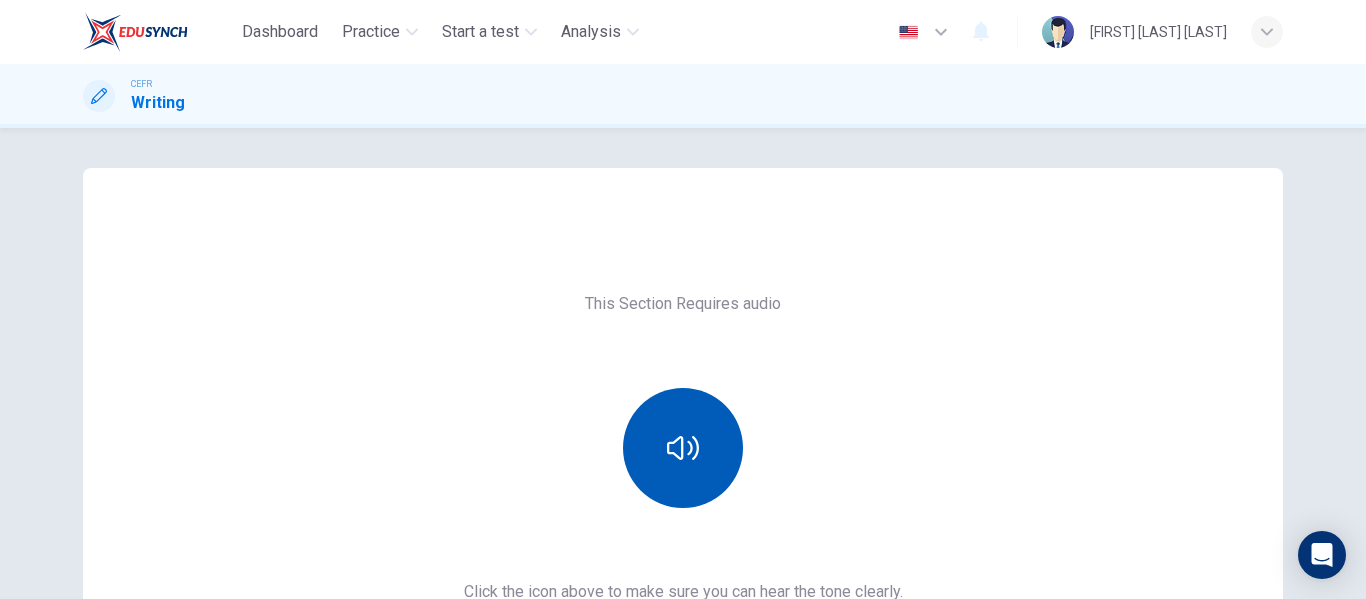 click at bounding box center (683, 448) 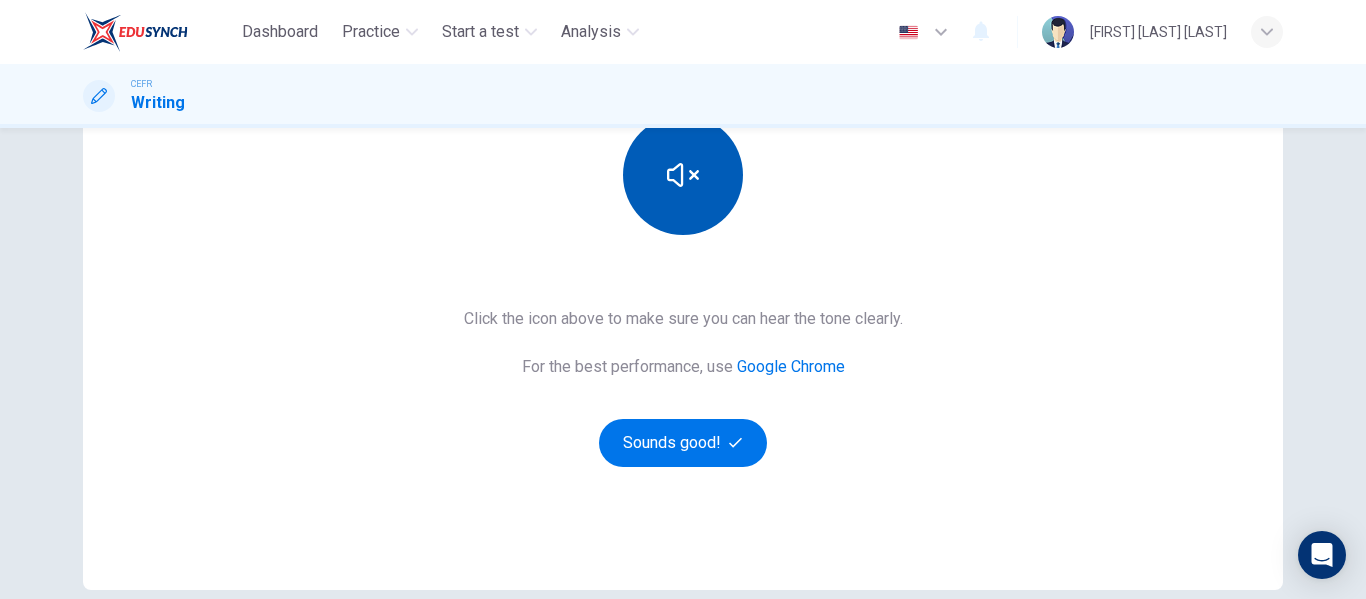 scroll, scrollTop: 300, scrollLeft: 0, axis: vertical 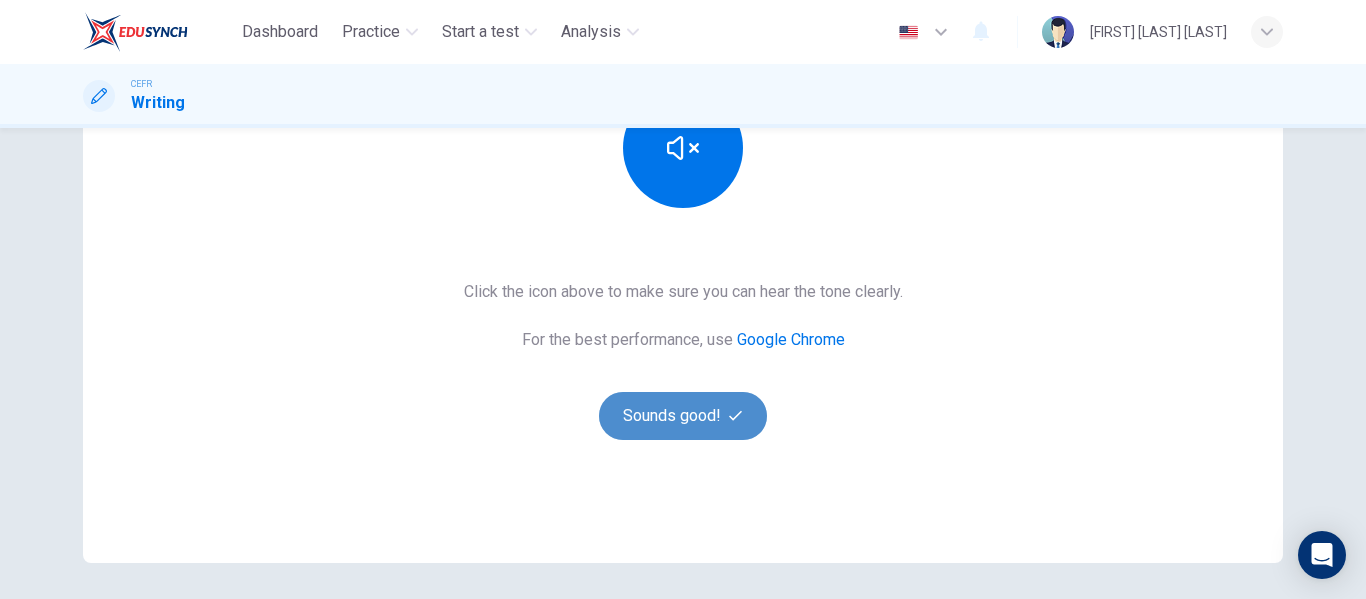 click on "Sounds good!" at bounding box center (683, 416) 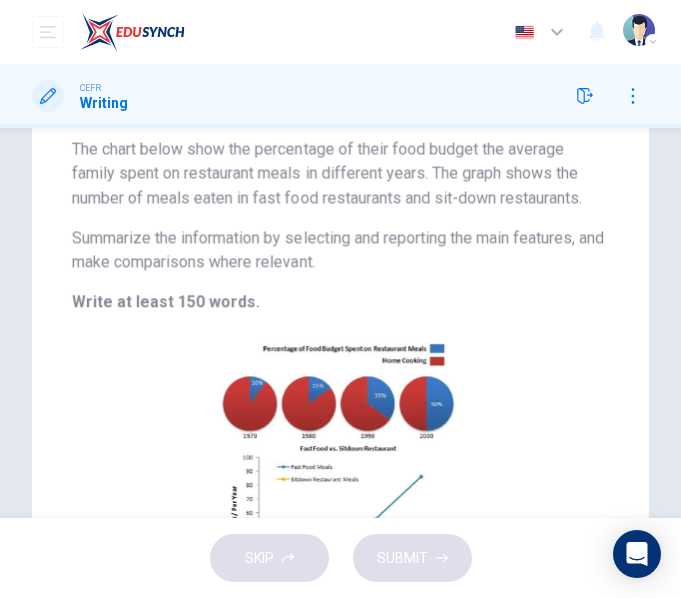 scroll, scrollTop: 346, scrollLeft: 0, axis: vertical 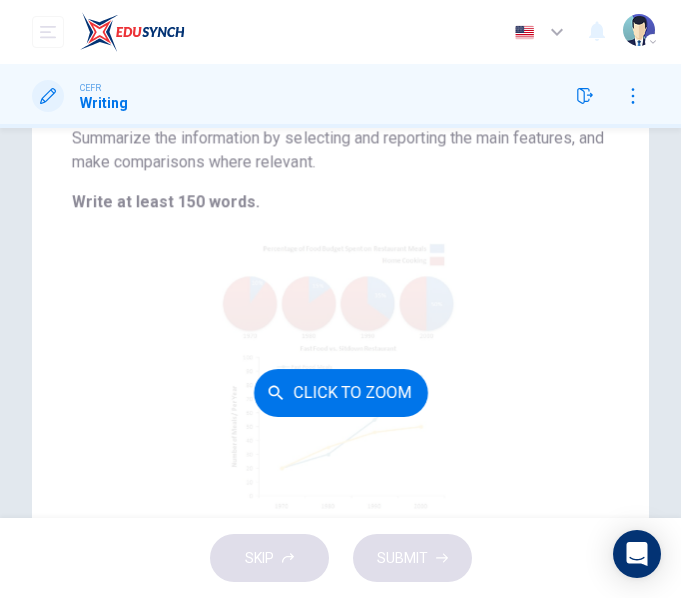 click on "Click to Zoom" at bounding box center [341, 393] 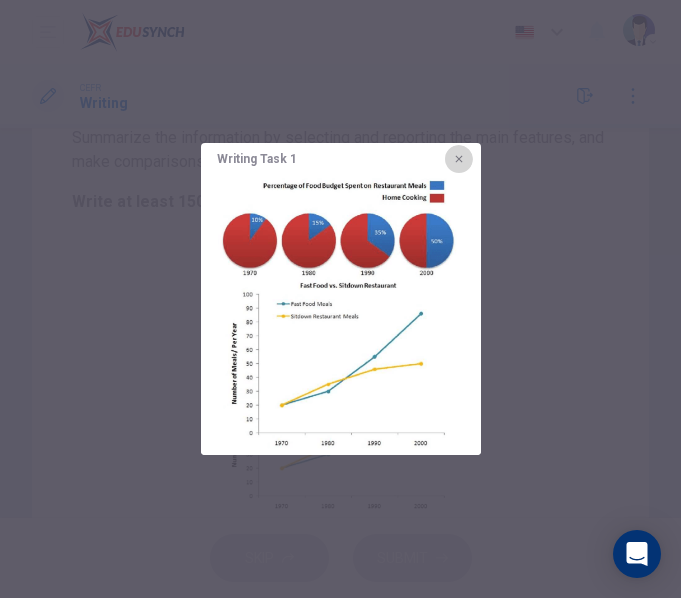 click at bounding box center [459, 159] 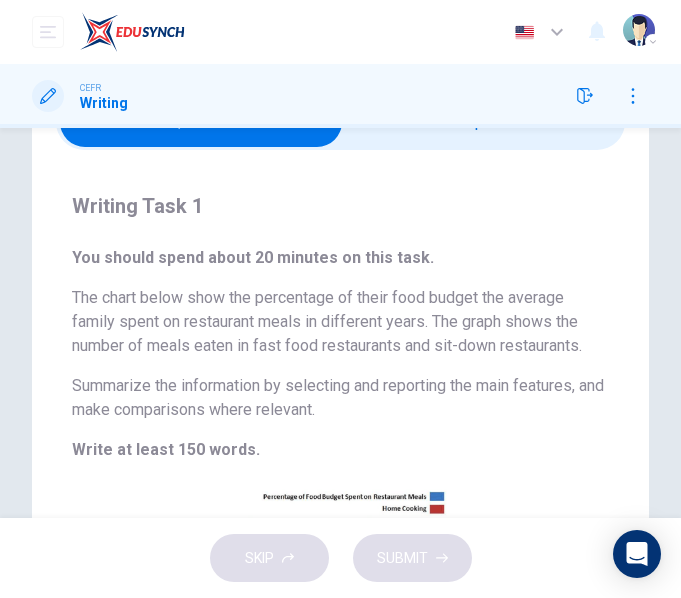 scroll, scrollTop: 146, scrollLeft: 0, axis: vertical 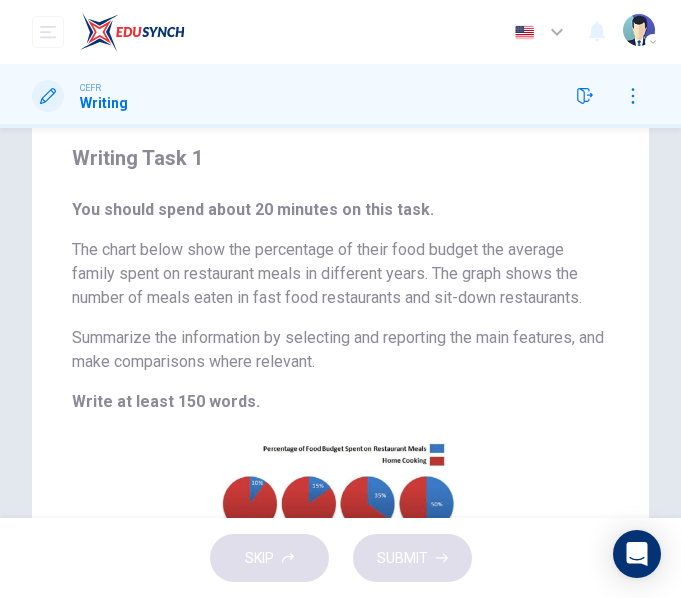 type 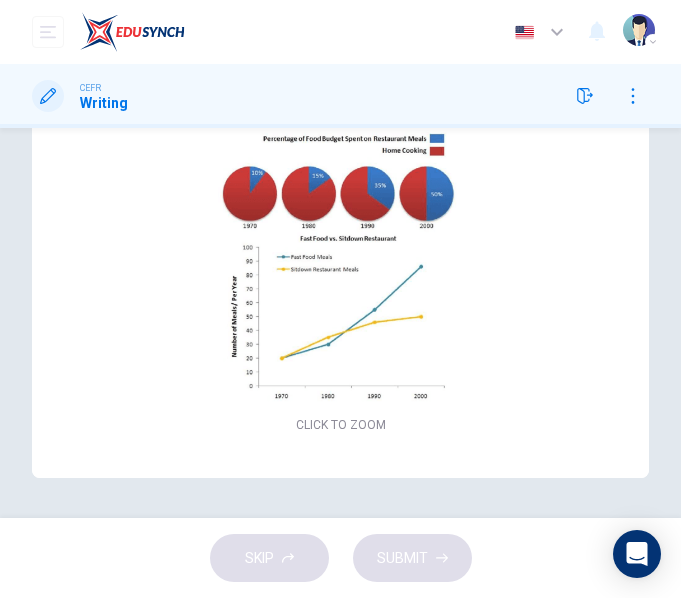 scroll, scrollTop: 356, scrollLeft: 0, axis: vertical 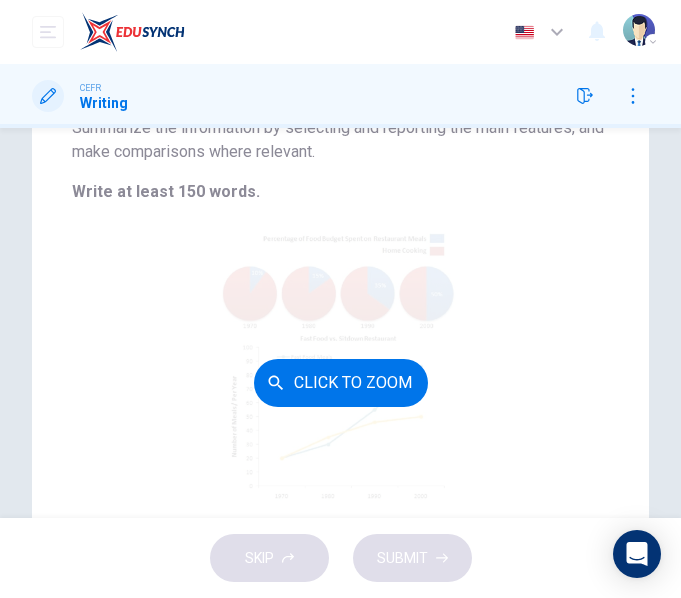click on "Click to Zoom" at bounding box center (341, 383) 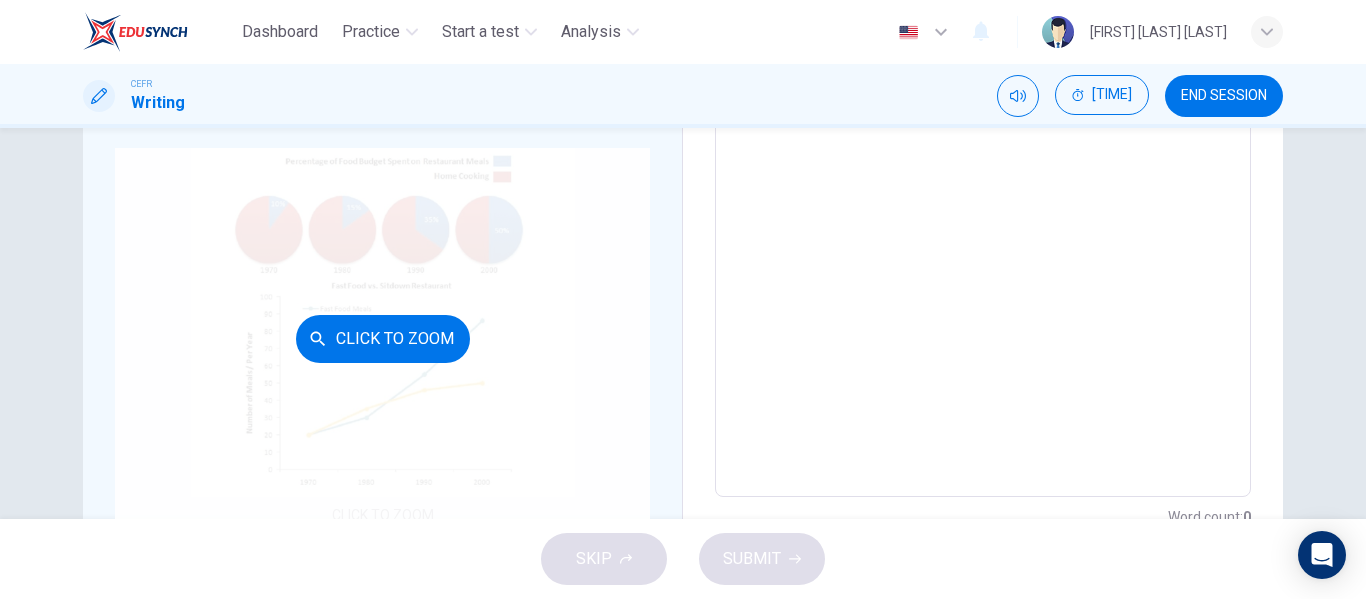 click on "Click to Zoom" at bounding box center (382, 338) 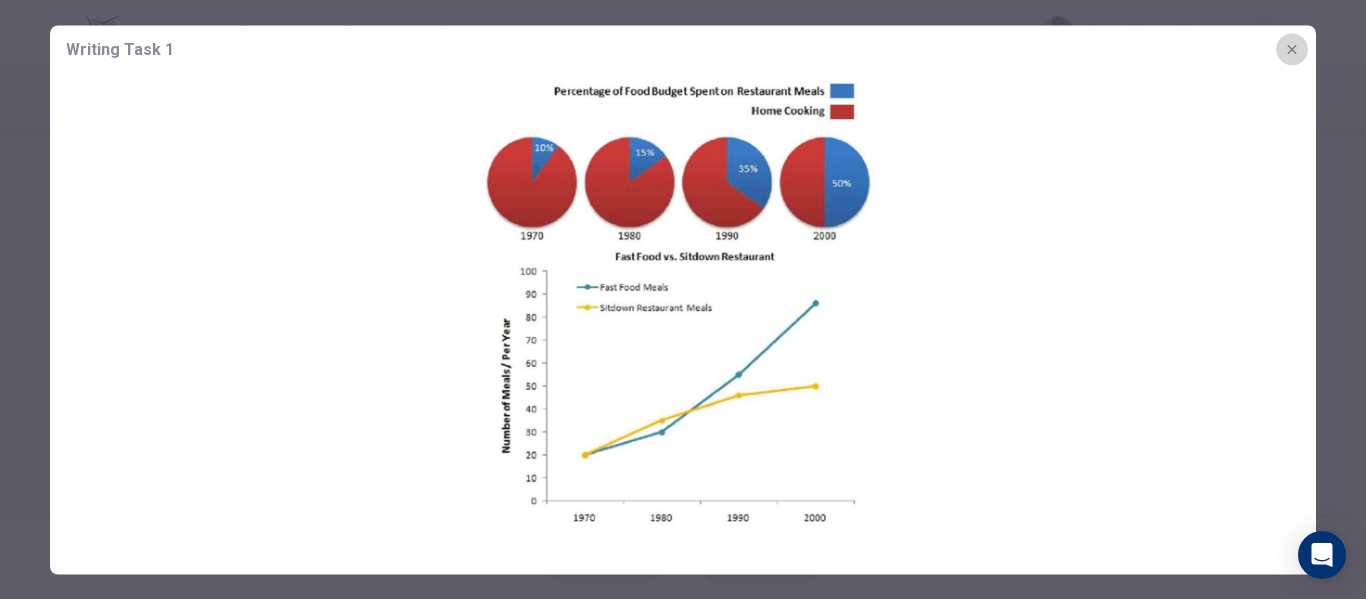 click at bounding box center [1292, 49] 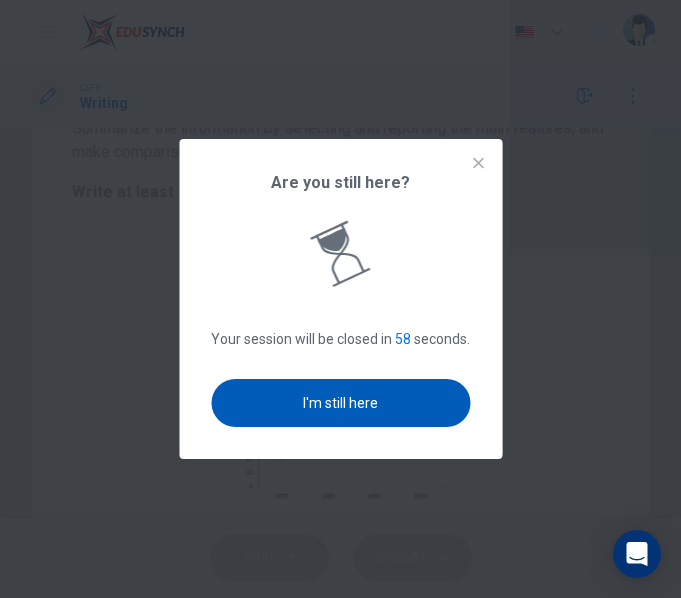 click on "I'm still here" at bounding box center [340, 403] 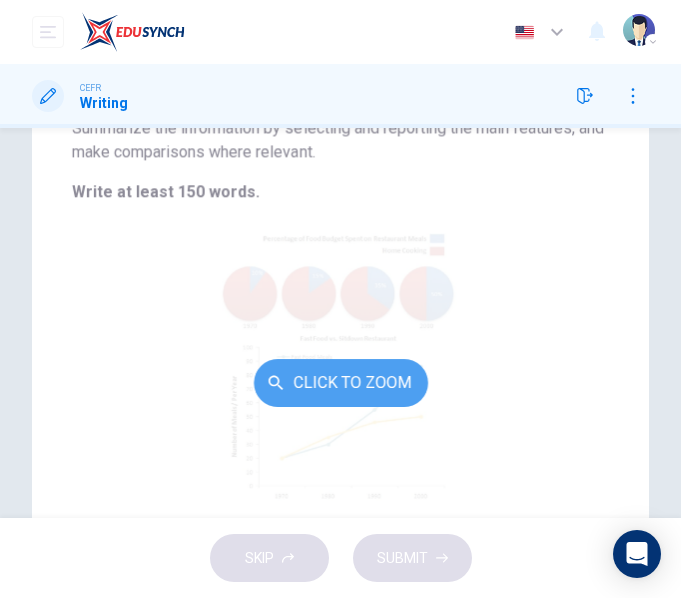 click on "Click to Zoom" at bounding box center (341, 383) 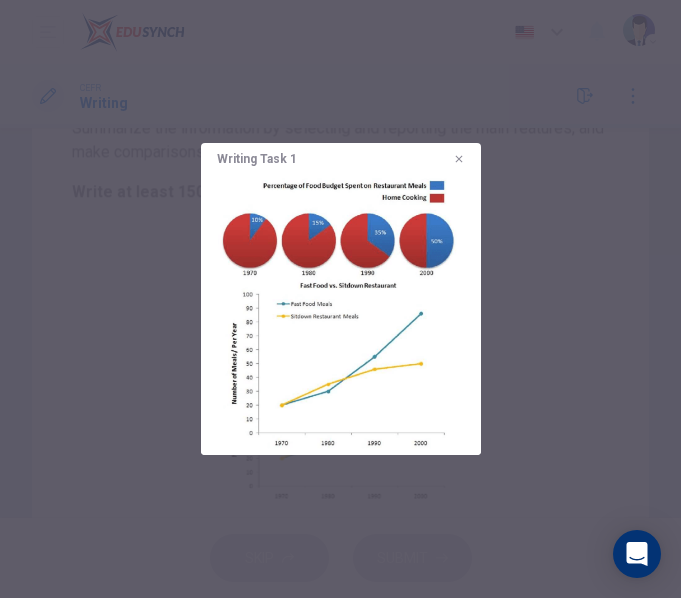 click at bounding box center [459, 159] 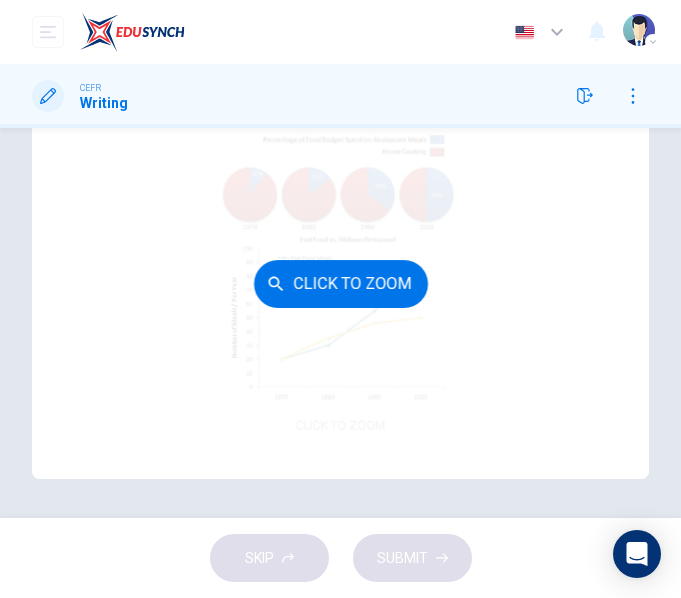 scroll, scrollTop: 456, scrollLeft: 0, axis: vertical 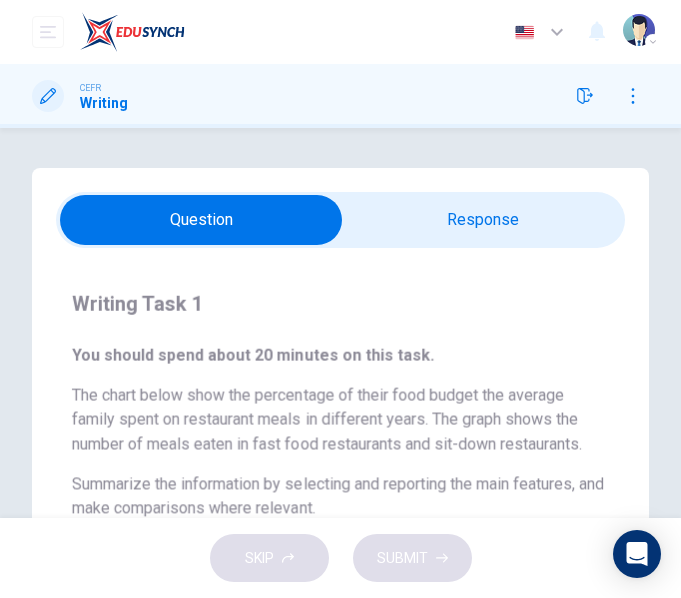 click on "Writing Task 1" at bounding box center (340, 304) 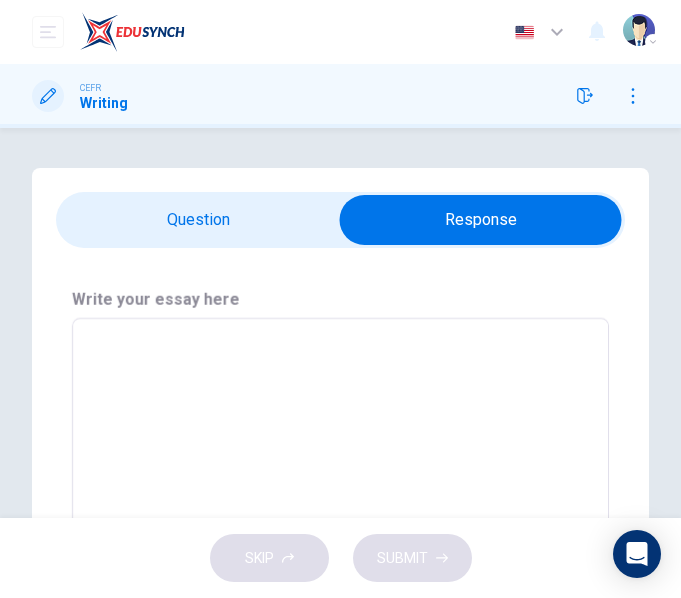 click at bounding box center [340, 468] 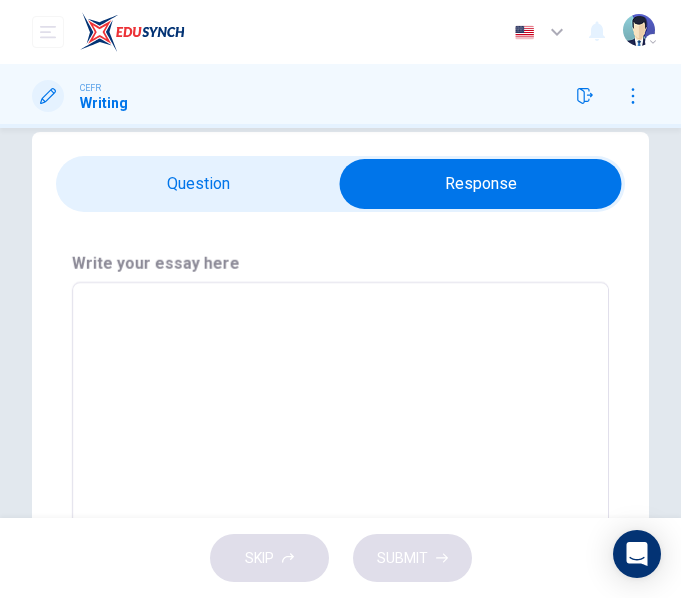 scroll, scrollTop: 0, scrollLeft: 0, axis: both 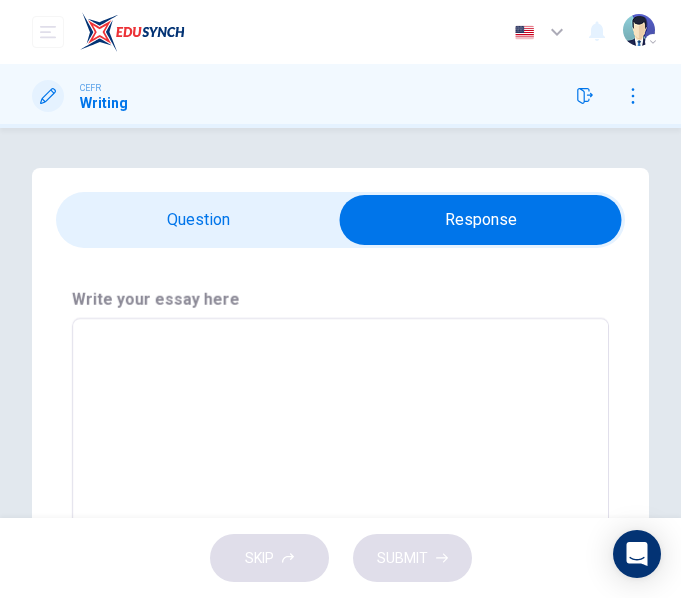 click at bounding box center [340, 468] 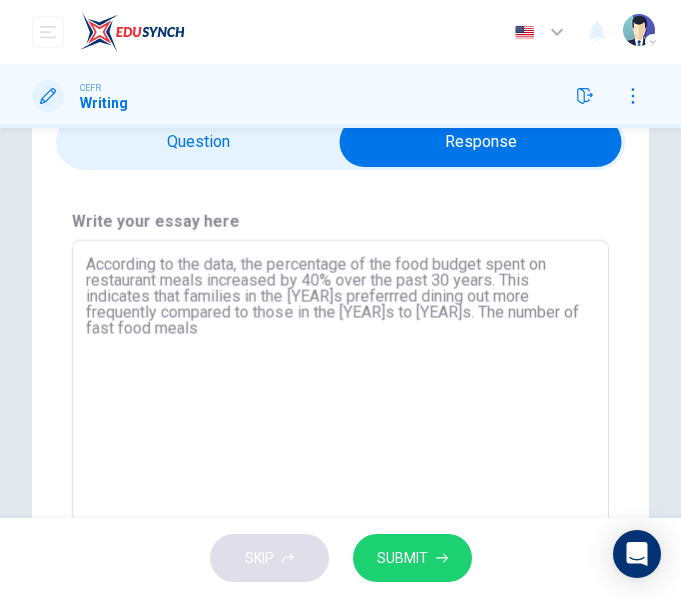 scroll, scrollTop: 100, scrollLeft: 0, axis: vertical 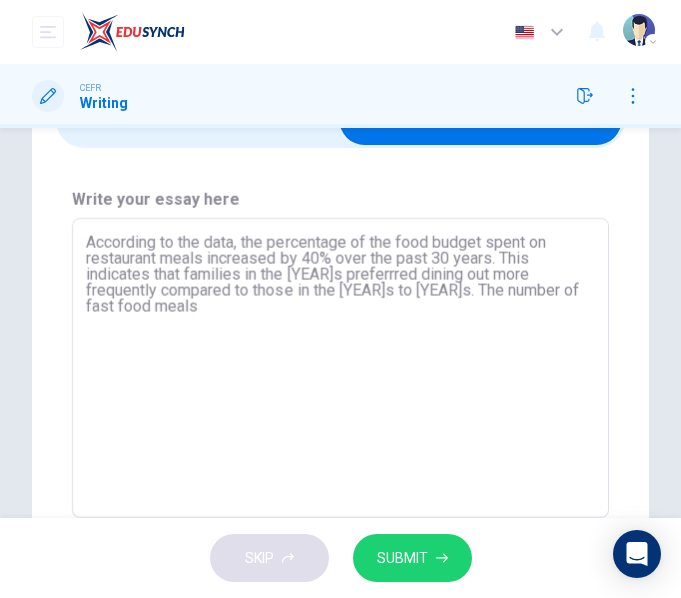 click on "According to the data, the percentage of the food budget spent on restaurant meals increased by 40% over the past 30 years. This indicates that families in the [YEAR]s preferrred dining out more frequently compared to those in the [YEAR]s to [YEAR]s. The number of fast food meals" at bounding box center [340, 368] 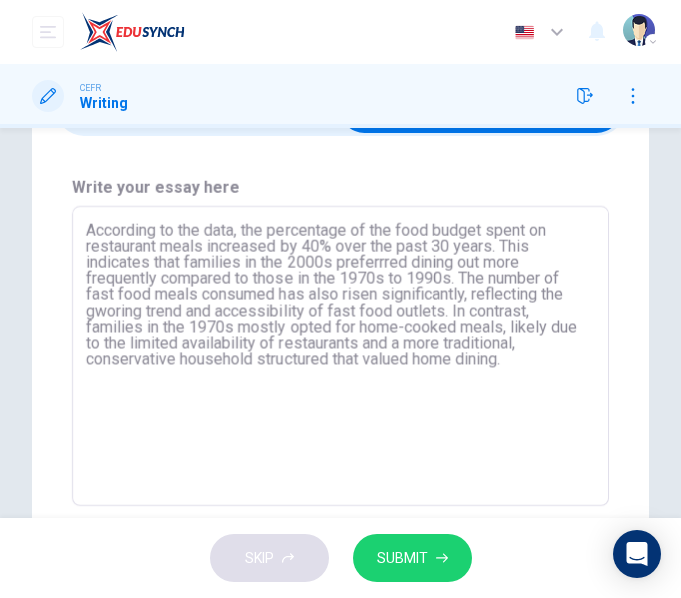 scroll, scrollTop: 0, scrollLeft: 0, axis: both 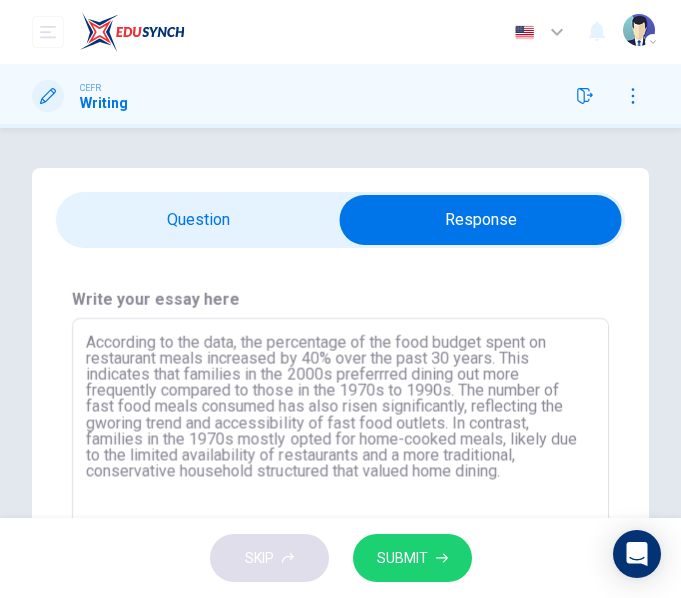 type on "According to the data, the percentage of the food budget spent on restaurant meals increased by 40% over the past 30 years. This indicates that families in the 2000s preferrred dining out more frequently compared to those in the 1970s to 1990s. The number of fast food meals consumed has also risen significantly, reflecting the gworing trend and accessibility of fast food outlets. In contrast, families in the 1970s mostly opted for home-cooked meals, likely due to the limited availability of restaurants and a more traditional, conservative household structured that valued home dining." 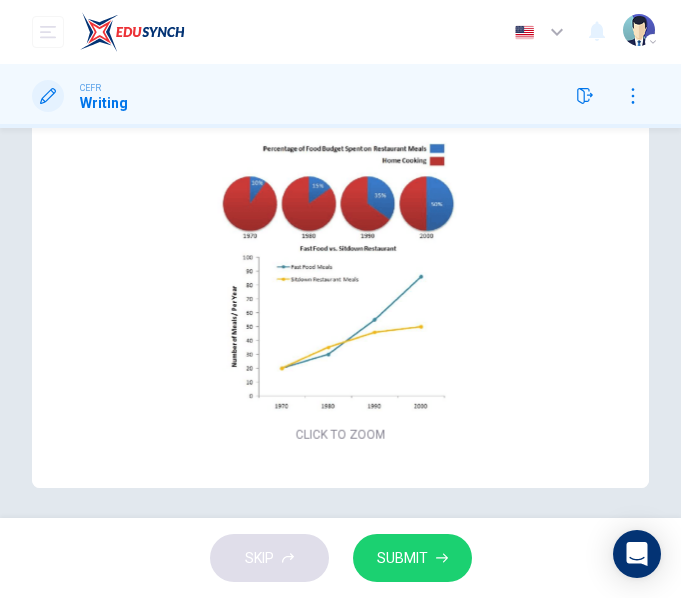 scroll, scrollTop: 456, scrollLeft: 0, axis: vertical 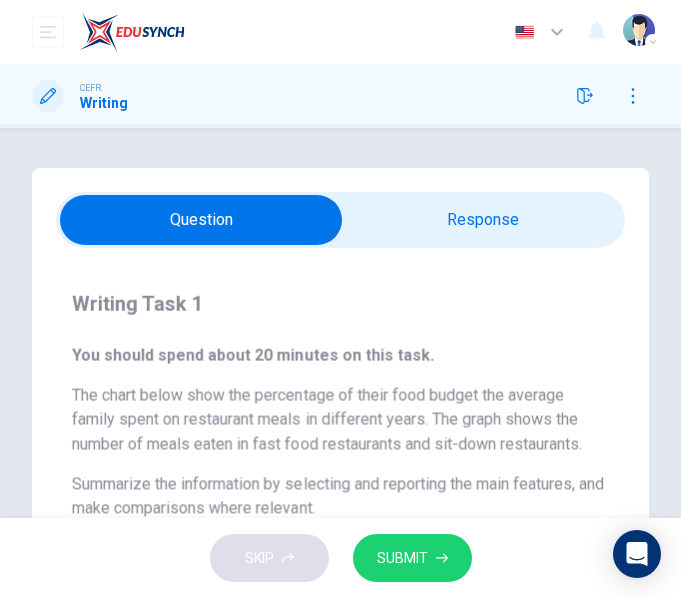 click at bounding box center [202, 220] 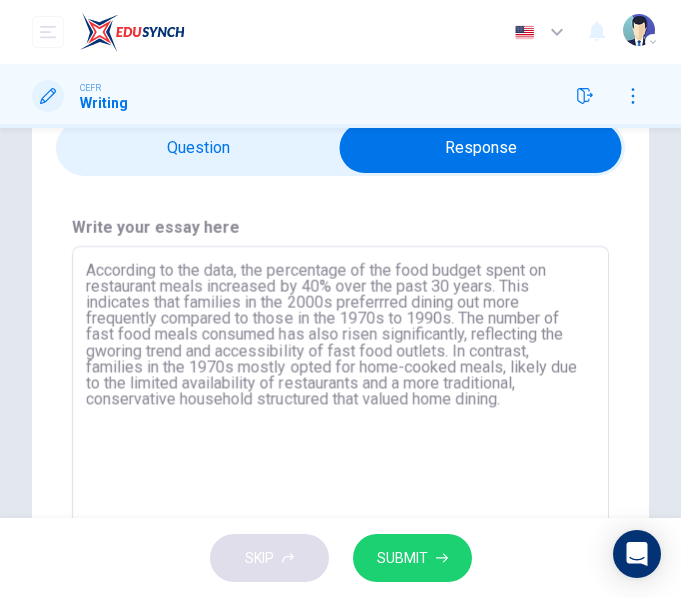 scroll, scrollTop: 74, scrollLeft: 0, axis: vertical 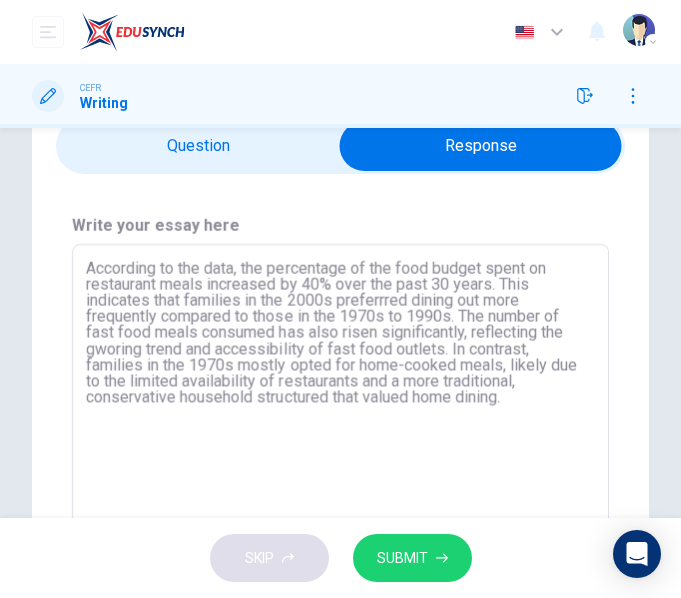 click on "According to the data, the percentage of the food budget spent on restaurant meals increased by 40% over the past 30 years. This indicates that families in the 2000s preferrred dining out more frequently compared to those in the 1970s to 1990s. The number of fast food meals consumed has also risen significantly, reflecting the gworing trend and accessibility of fast food outlets. In contrast, families in the 1970s mostly opted for home-cooked meals, likely due to the limited availability of restaurants and a more traditional, conservative household structured that valued home dining." at bounding box center (340, 394) 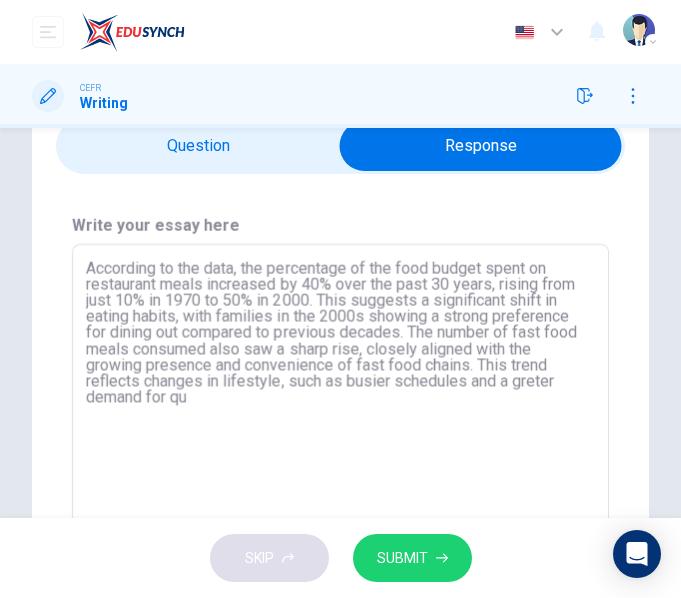 click on "According to the data, the percentage of the food budget spent on restaurant meals increased by 40% over the past 30 years, rising from just 10% in 1970 to 50% in 2000. This suggests a significant shift in eating habits, with families in the 2000s showing a strong preference for dining out compared to previous decades. The number of fast food meals consumed also saw a sharp rise, closely aligned with the growing presence and convenience of fast food chains. This trend reflects changes in lifestyle, such as busier schedules and a greter demand for qu" at bounding box center [340, 394] 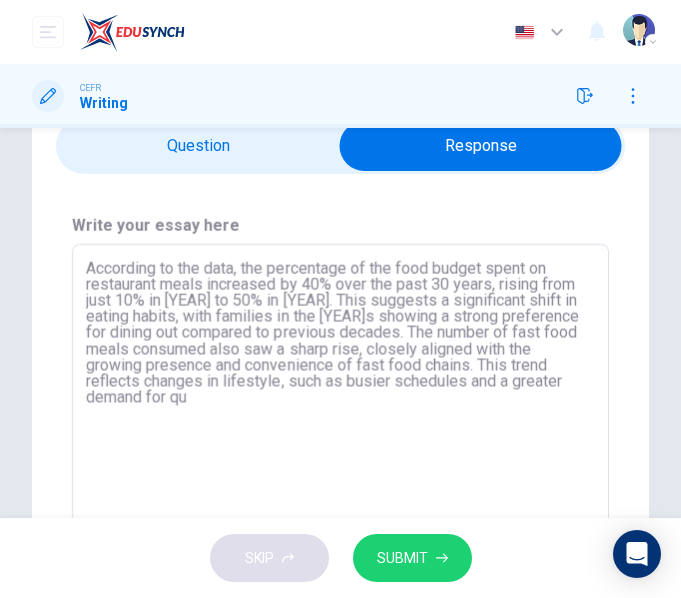 click on "According to the data, the percentage of the food budget spent on restaurant meals increased by 40% over the past 30 years, rising from just 10% in [YEAR] to 50% in [YEAR]. This suggests a significant shift in eating habits, with families in the [YEAR]s showing a strong preference for dining out compared to previous decades. The number of fast food meals consumed also saw a sharp rise, closely aligned with the growing presence and convenience of fast food chains. This trend reflects changes in lifestyle, such as busier schedules and a greater demand for qu" at bounding box center (340, 394) 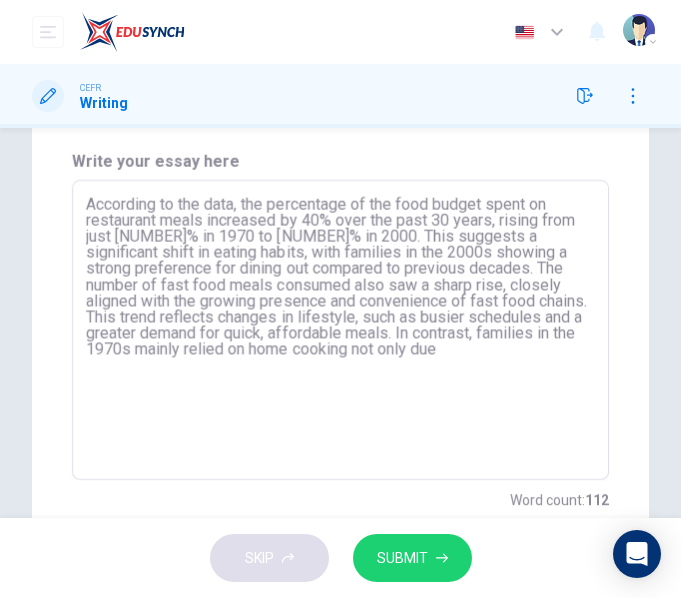scroll, scrollTop: 137, scrollLeft: 0, axis: vertical 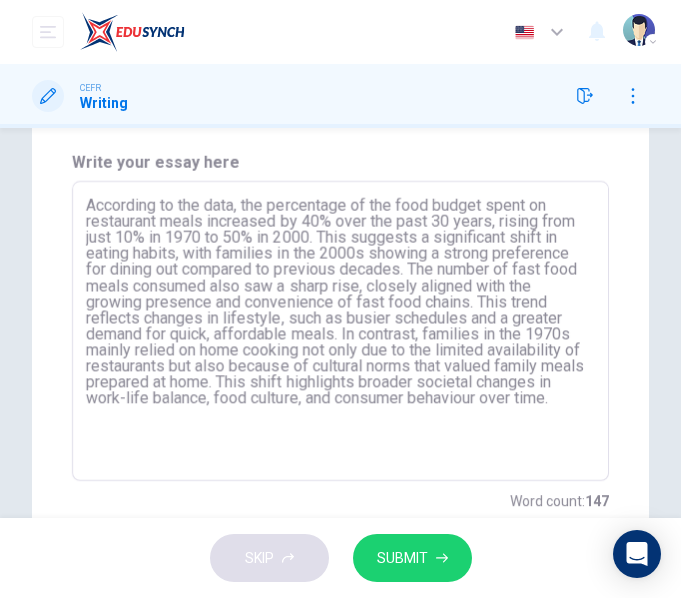 click on "According to the data, the percentage of the food budget spent on restaurant meals increased by 40% over the past 30 years, rising from just 10% in 1970 to 50% in 2000. This suggests a significant shift in eating habits, with families in the 2000s showing a strong preference for dining out compared to previous decades. The number of fast food meals consumed also saw a sharp rise, closely aligned with the growing presence and convenience of fast food chains. This trend reflects changes in lifestyle, such as busier schedules and a greater demand for quick, affordable meals. In contrast, families in the 1970s mainly relied on home cooking not only due to the limited availability of restaurants but also because of cultural norms that valued family meals prepared at home. This shift highlights broader societal changes in work-life balance, food culture, and consumer behaviour over time." at bounding box center [340, 331] 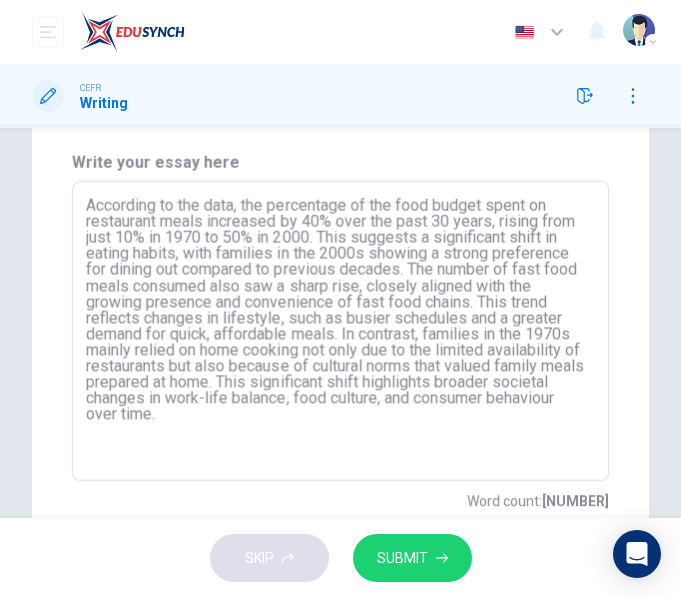 click on "According to the data, the percentage of the food budget spent on restaurant meals increased by 40% over the past 30 years, rising from just 10% in 1970 to 50% in 2000. This suggests a significant shift in eating habits, with families in the 2000s showing a strong preference for dining out compared to previous decades. The number of fast food meals consumed also saw a sharp rise, closely aligned with the growing presence and convenience of fast food chains. This trend reflects changes in lifestyle, such as busier schedules and a greater demand for quick, affordable meals. In contrast, families in the 1970s mainly relied on home cooking not only due to the limited availability of restaurants but also because of cultural norms that valued family meals prepared at home. This significant shift highlights broader societal changes in work-life balance, food culture, and consumer behaviour over time." at bounding box center [340, 331] 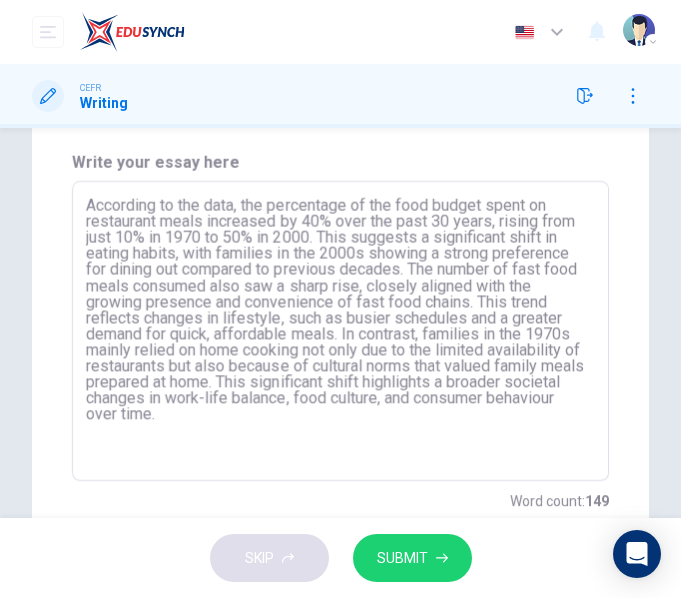 click on "According to the data, the percentage of the food budget spent on restaurant meals increased by 40% over the past 30 years, rising from just 10% in 1970 to 50% in 2000. This suggests a significant shift in eating habits, with families in the 2000s showing a strong preference for dining out compared to previous decades. The number of fast food meals consumed also saw a sharp rise, closely aligned with the growing presence and convenience of fast food chains. This trend reflects changes in lifestyle, such as busier schedules and a greater demand for quick, affordable meals. In contrast, families in the 1970s mainly relied on home cooking not only due to the limited availability of restaurants but also because of cultural norms that valued family meals prepared at home. This significant shift highlights a broader societal changes in work-life balance, food culture, and consumer behaviour over time." at bounding box center [340, 331] 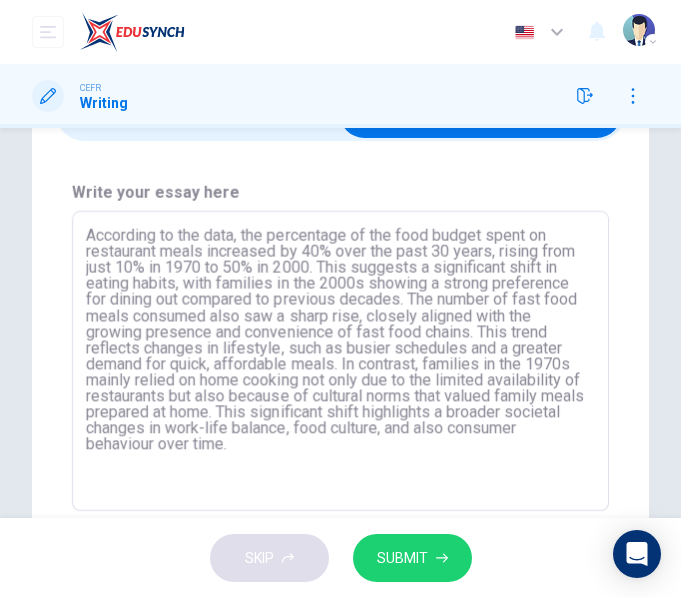 scroll, scrollTop: 120, scrollLeft: 0, axis: vertical 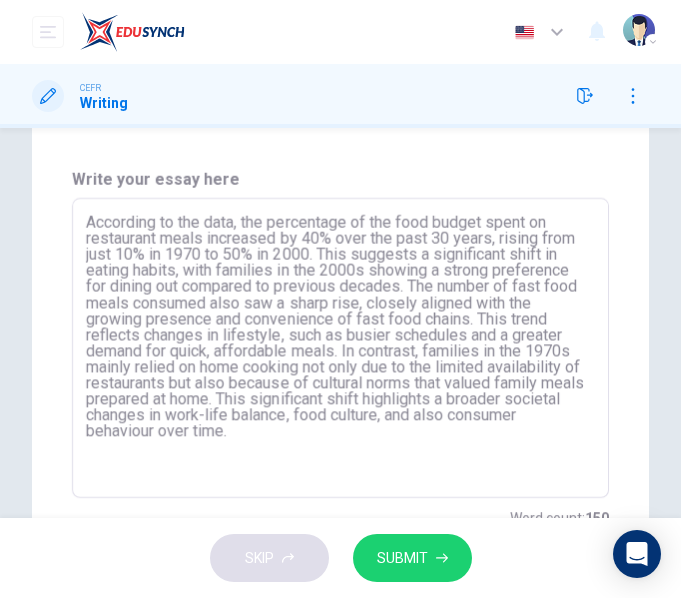 drag, startPoint x: 85, startPoint y: 218, endPoint x: 409, endPoint y: 437, distance: 391.0716 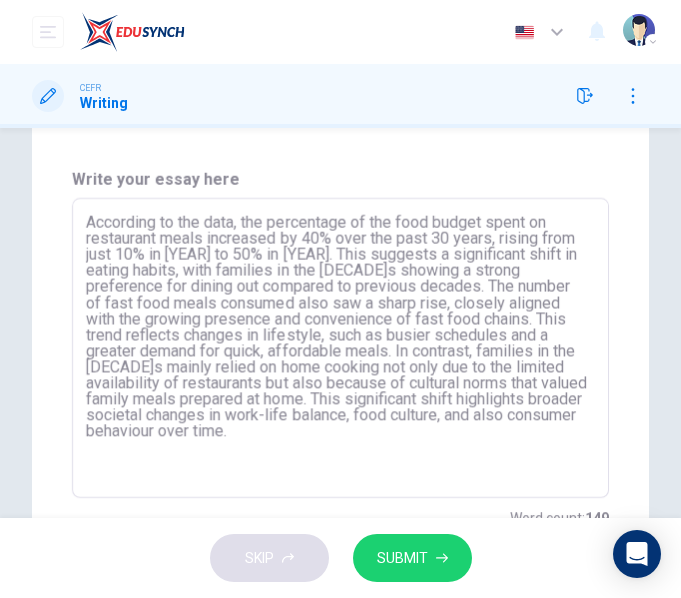 click on "According to the data, the percentage of the food budget spent on restaurant meals increased by 40% over the past 30 years, rising from just 10% in [YEAR] to 50% in [YEAR]. This suggests a significant shift in eating habits, with families in the [DECADE]s showing a strong preference for dining out compared to previous decades. The number of fast food meals consumed also saw a sharp rise, closely aligned with the growing presence and convenience of fast food chains. This trend reflects changes in lifestyle, such as busier schedules and a greater demand for quick, affordable meals. In contrast, families in the [DECADE]s mainly relied on home cooking not only due to the limited availability of restaurants but also because of cultural norms that valued family meals prepared at home. This significant shift highlights broader societal changes in work-life balance, food culture, and also consumer behaviour over time." at bounding box center (340, 348) 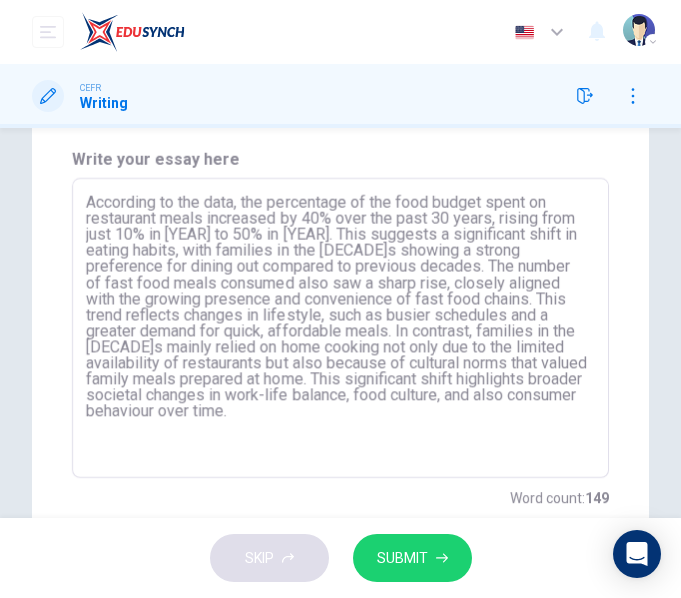 scroll, scrollTop: 141, scrollLeft: 0, axis: vertical 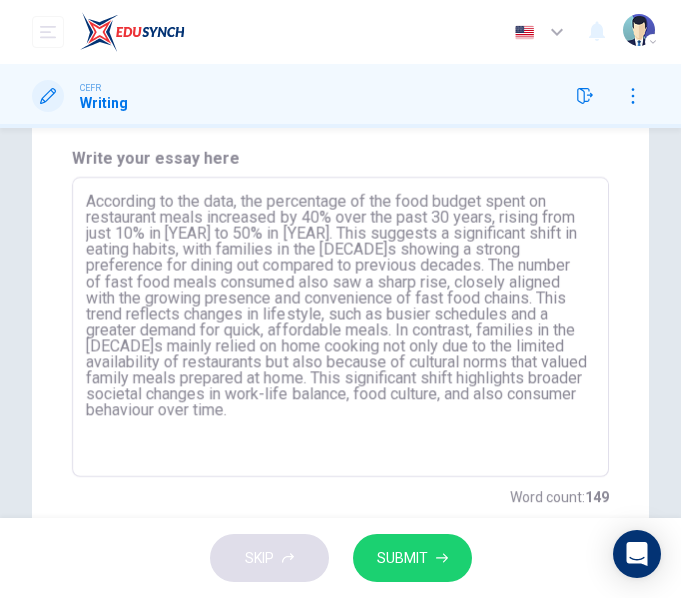 click on "According to the data, the percentage of the food budget spent on restaurant meals increased by 40% over the past 30 years, rising from just 10% in [YEAR] to 50% in [YEAR]. This suggests a significant shift in eating habits, with families in the [DECADE]s showing a strong preference for dining out compared to previous decades. The number of fast food meals consumed also saw a sharp rise, closely aligned with the growing presence and convenience of fast food chains. This trend reflects changes in lifestyle, such as busier schedules and a greater demand for quick, affordable meals. In contrast, families in the [DECADE]s mainly relied on home cooking not only due to the limited availability of restaurants but also because of cultural norms that valued family meals prepared at home. This significant shift highlights broader societal changes in work-life balance, food culture, and also consumer behaviour over time." at bounding box center [340, 327] 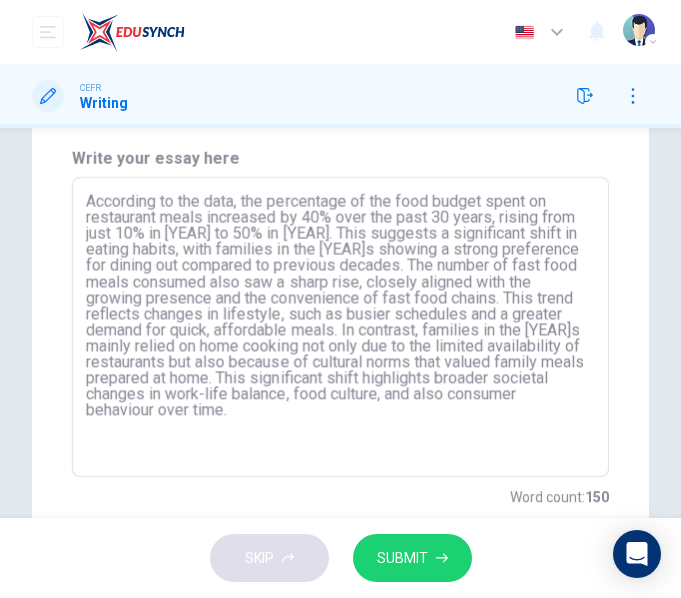 type on "According to the data, the percentage of the food budget spent on restaurant meals increased by 40% over the past 30 years, rising from just 10% in [YEAR] to 50% in [YEAR]. This suggests a significant shift in eating habits, with families in the [YEAR]s showing a strong preference for dining out compared to previous decades. The number of fast food meals consumed also saw a sharp rise, closely aligned with the growing presence and the convenience of fast food chains. This trend reflects changes in lifestyle, such as busier schedules and a greater demand for quick, affordable meals. In contrast, families in the [YEAR]s mainly relied on home cooking not only due to the limited availability of restaurants but also because of cultural norms that valued family meals prepared at home. This significant shift highlights broader societal changes in work-life balance, food culture, and also consumer behaviour over time." 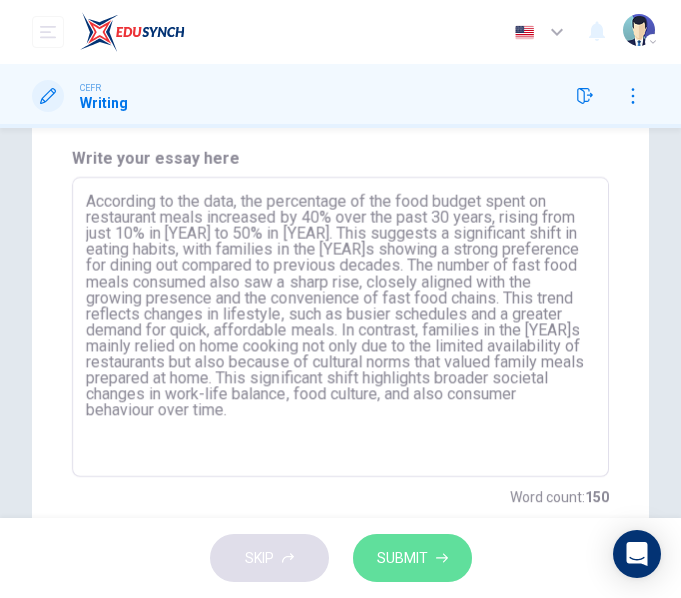 click on "SUBMIT" at bounding box center [412, 558] 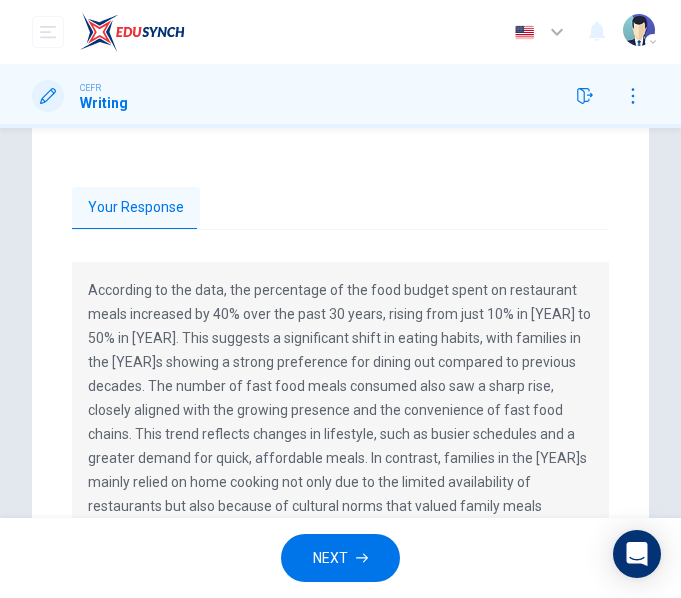scroll, scrollTop: 325, scrollLeft: 0, axis: vertical 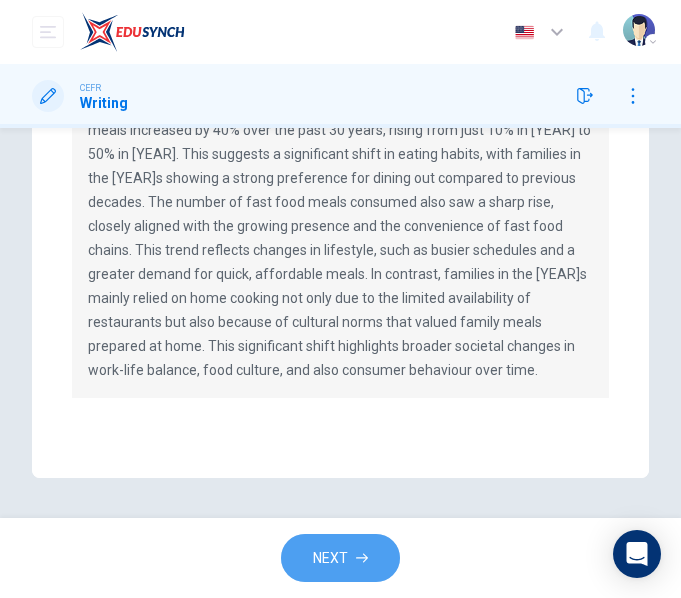 click on "NEXT" at bounding box center (330, 558) 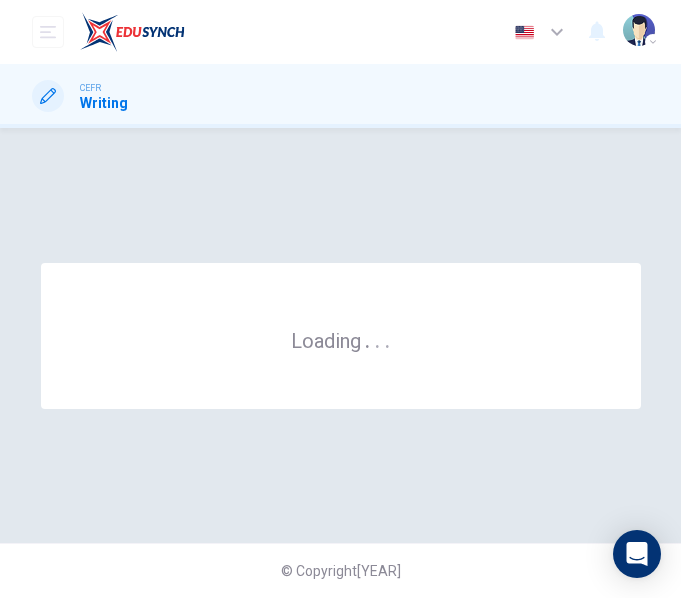 scroll, scrollTop: 0, scrollLeft: 0, axis: both 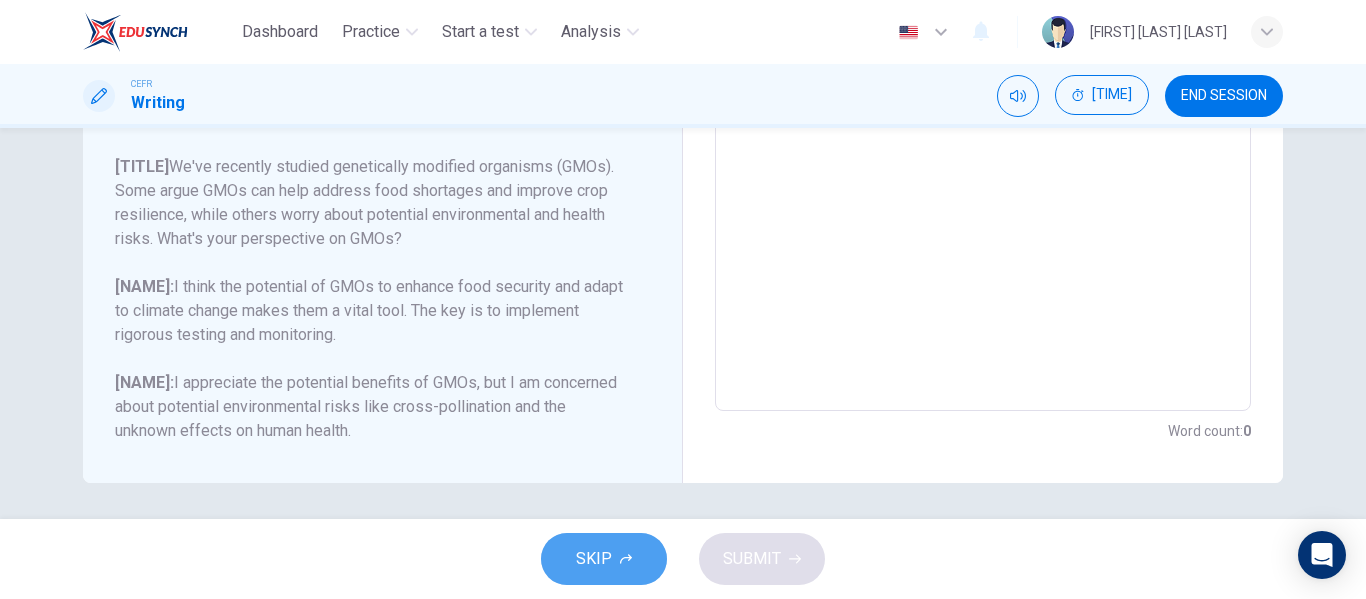 click on "SKIP" at bounding box center (604, 559) 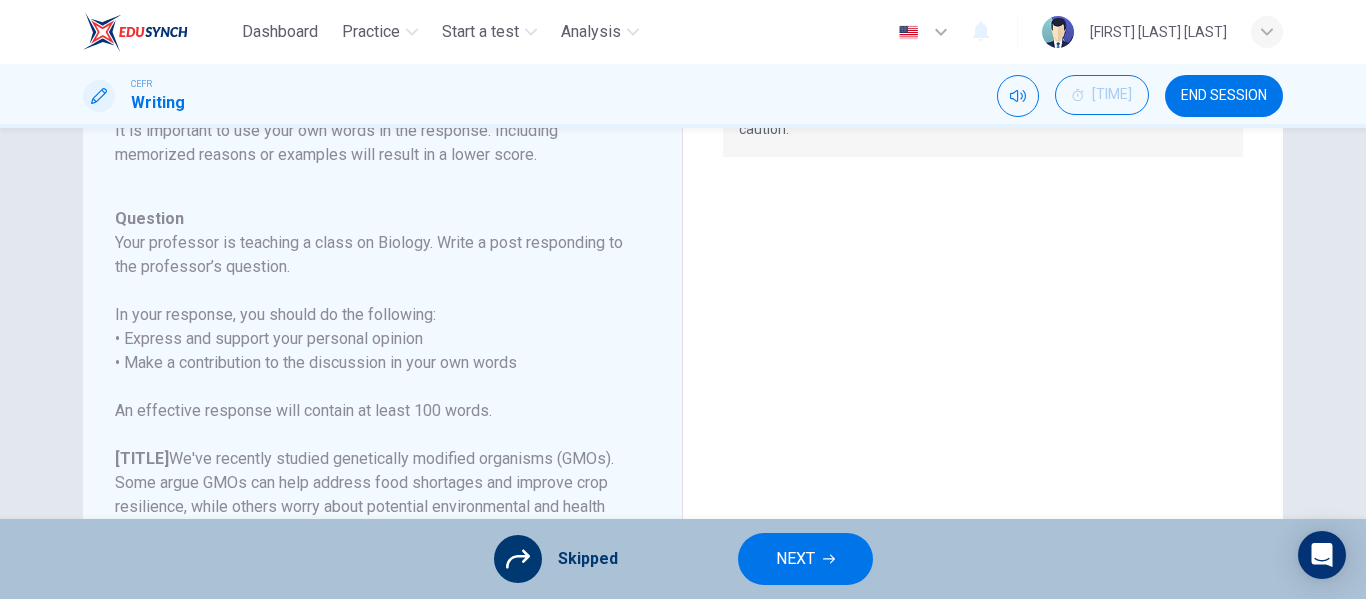 scroll, scrollTop: 204, scrollLeft: 0, axis: vertical 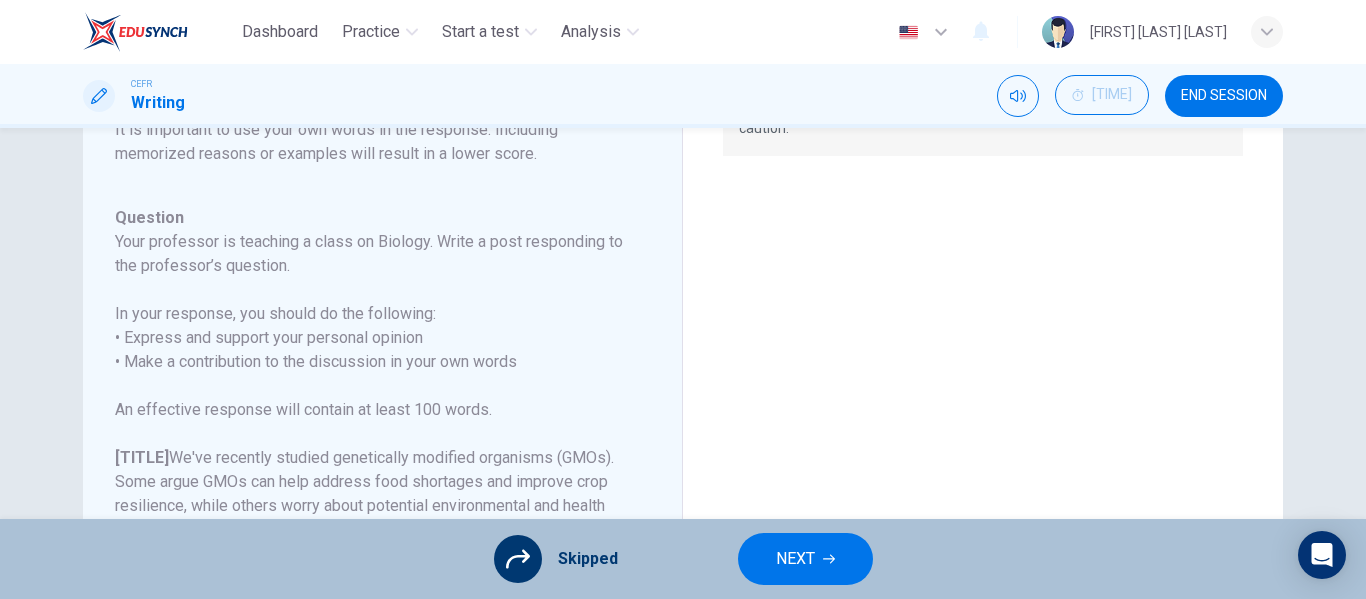 click on "NEXT" at bounding box center [795, 559] 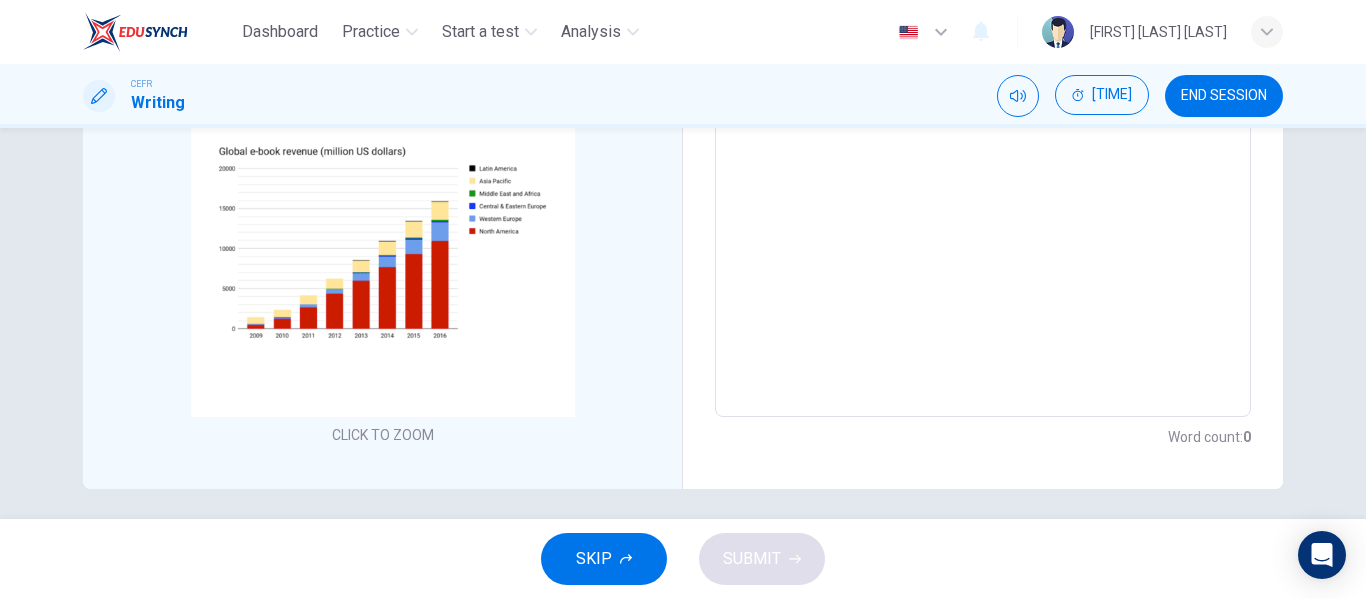 scroll, scrollTop: 422, scrollLeft: 0, axis: vertical 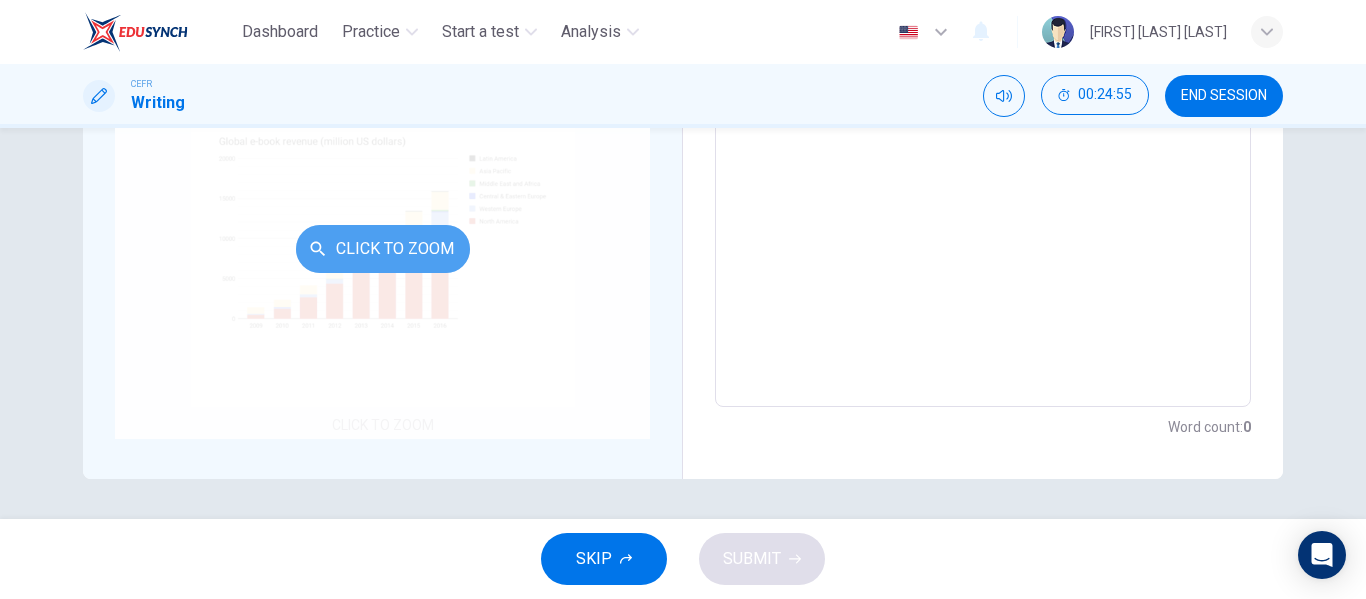 click on "Click to Zoom" at bounding box center (383, 249) 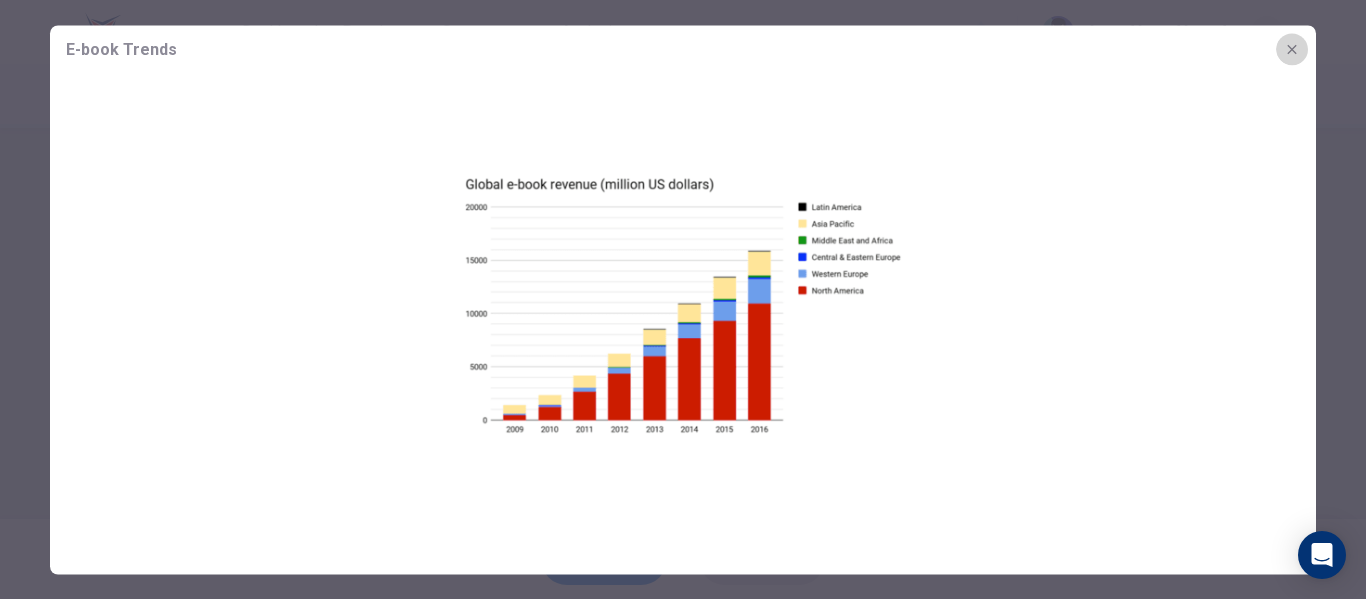 click at bounding box center (1292, 49) 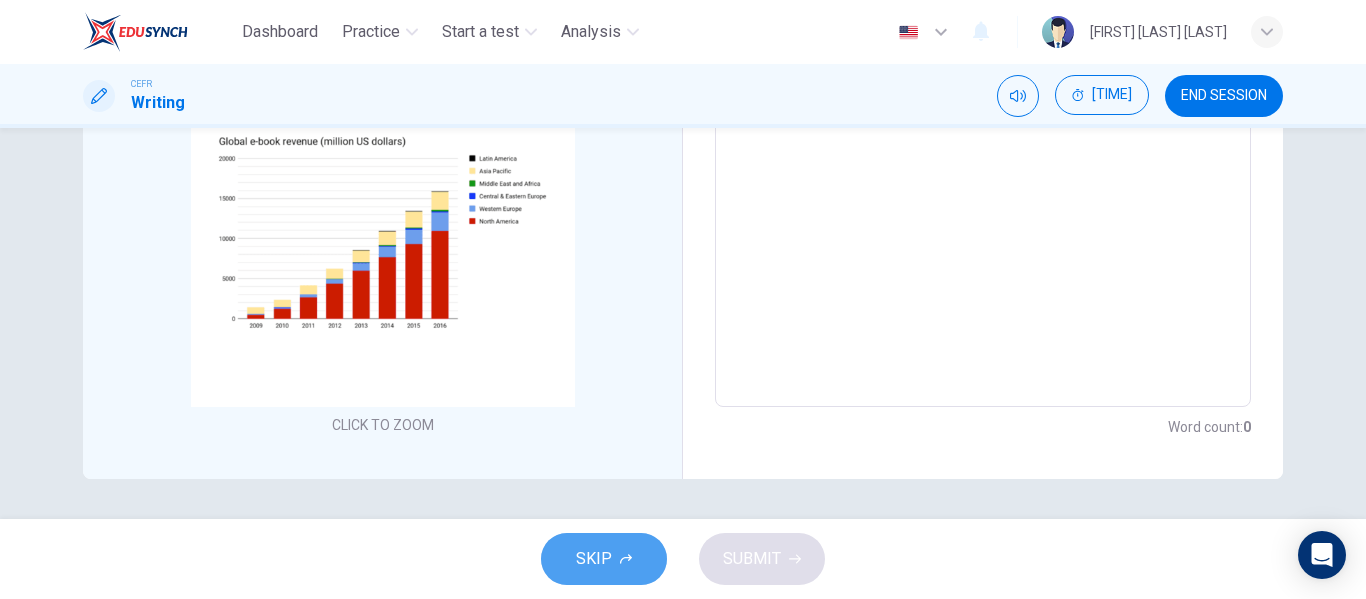 click on "SKIP" at bounding box center [604, 559] 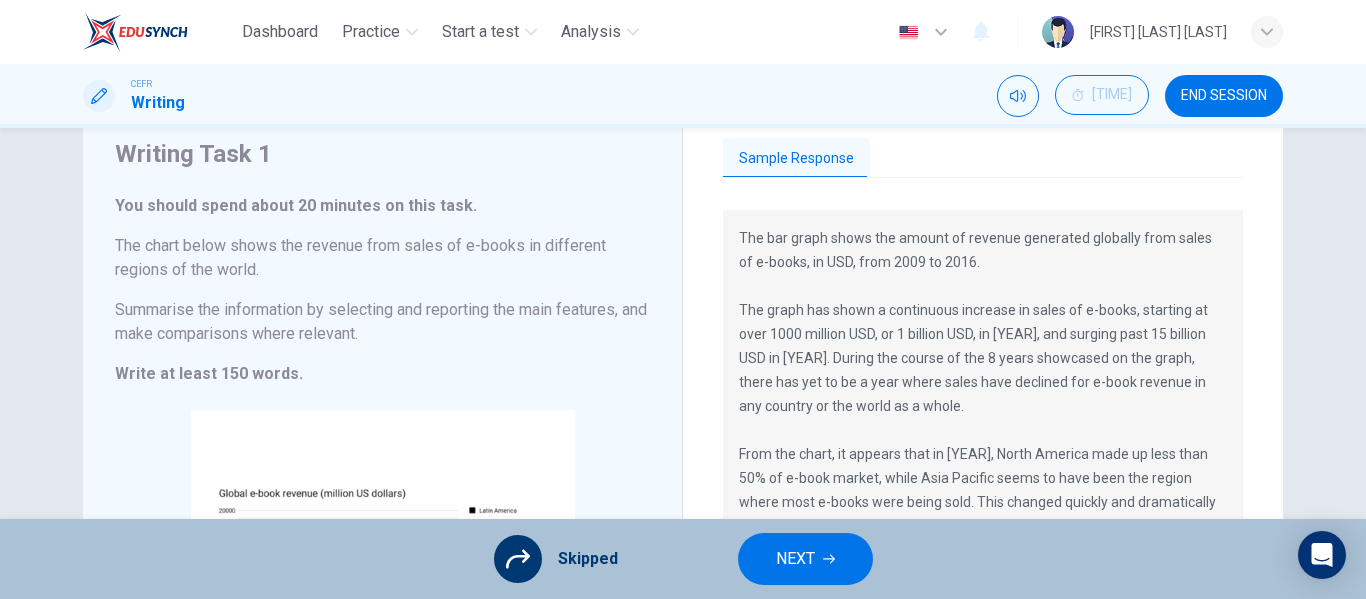 scroll, scrollTop: 69, scrollLeft: 0, axis: vertical 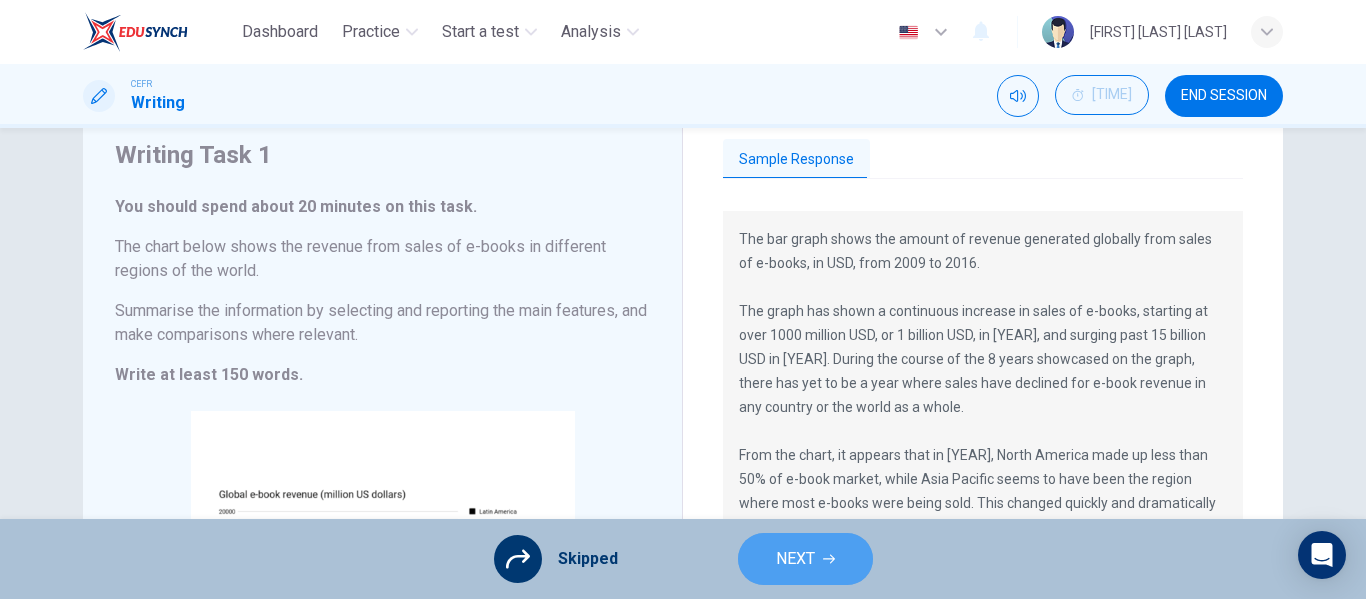 click on "NEXT" at bounding box center (795, 559) 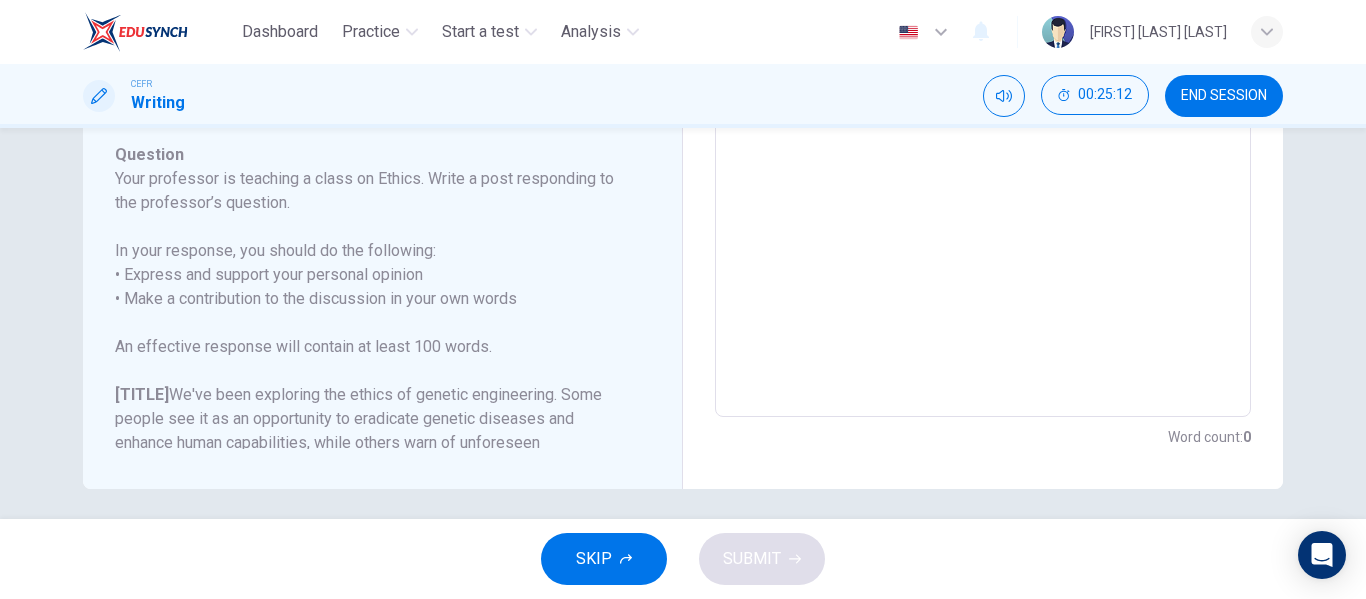scroll, scrollTop: 499, scrollLeft: 0, axis: vertical 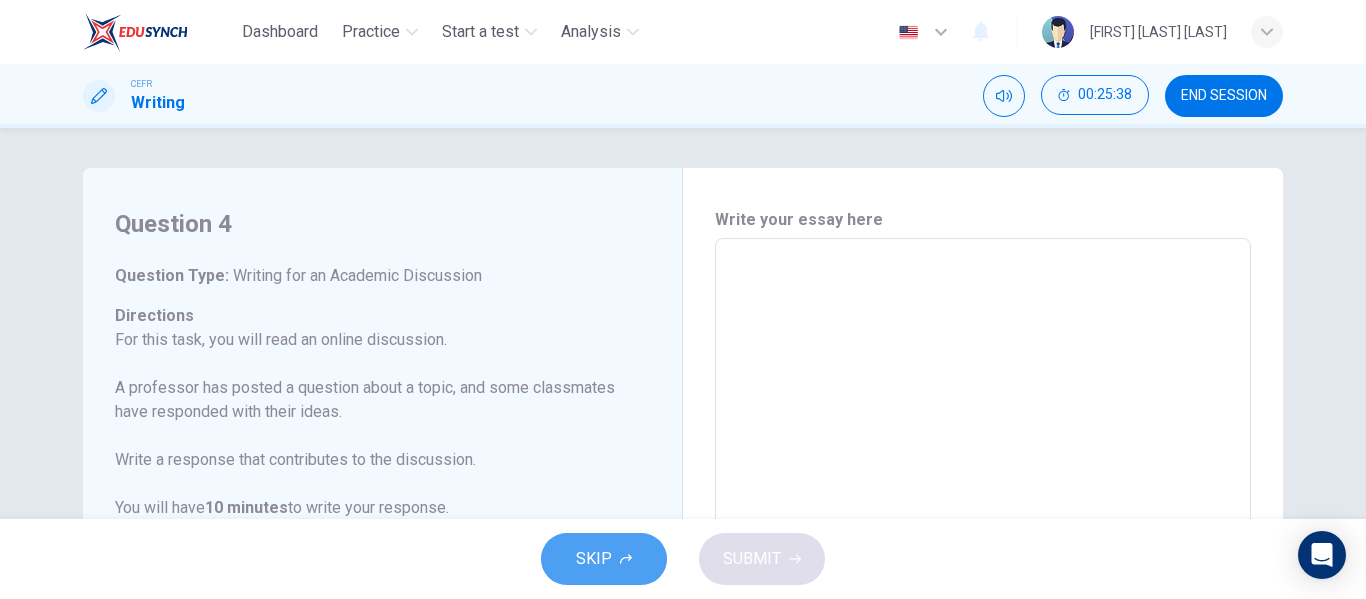 click on "SKIP" at bounding box center [604, 559] 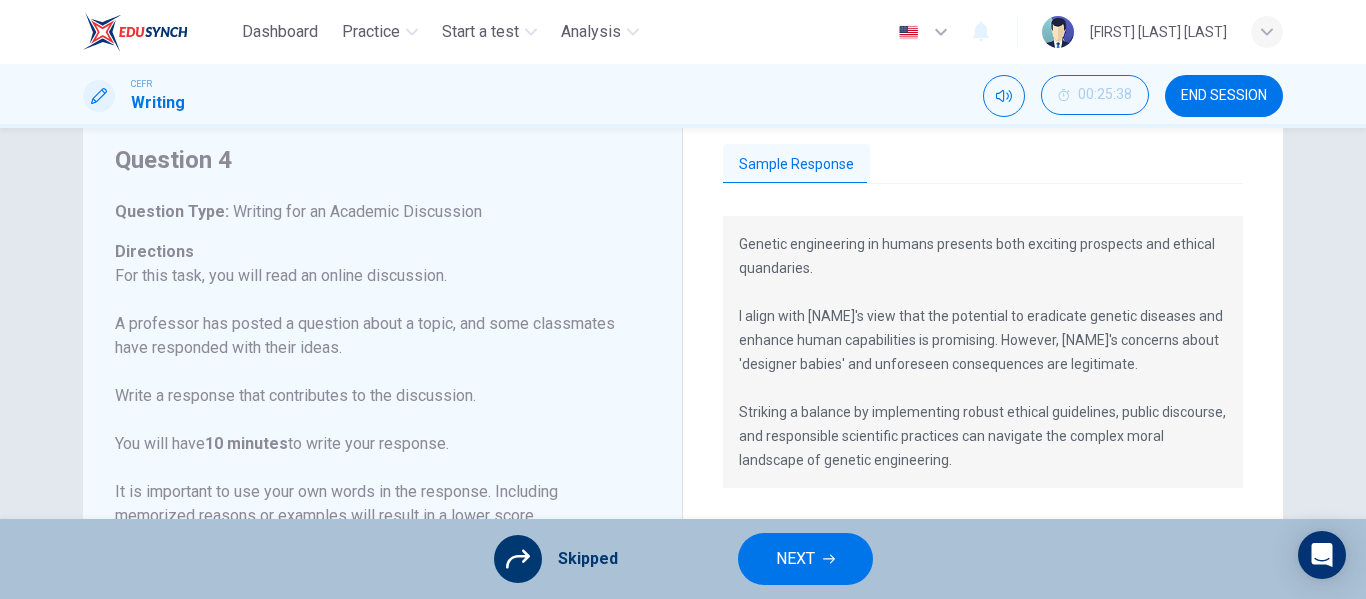 scroll, scrollTop: 65, scrollLeft: 0, axis: vertical 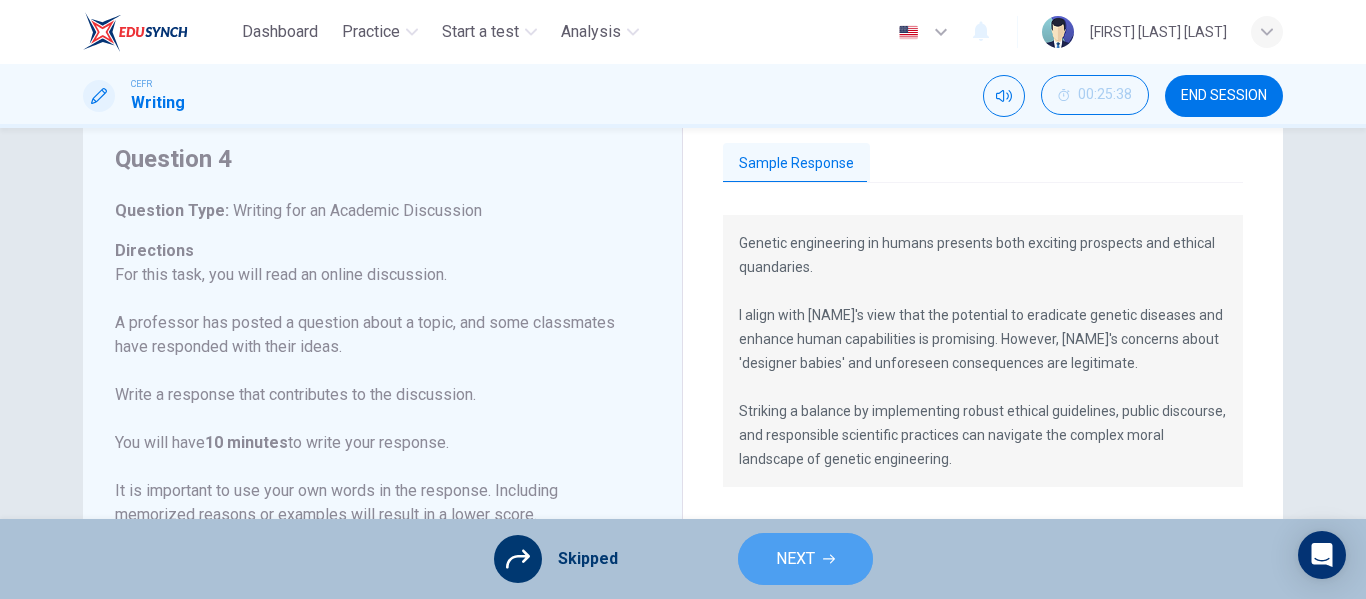click on "NEXT" at bounding box center [795, 559] 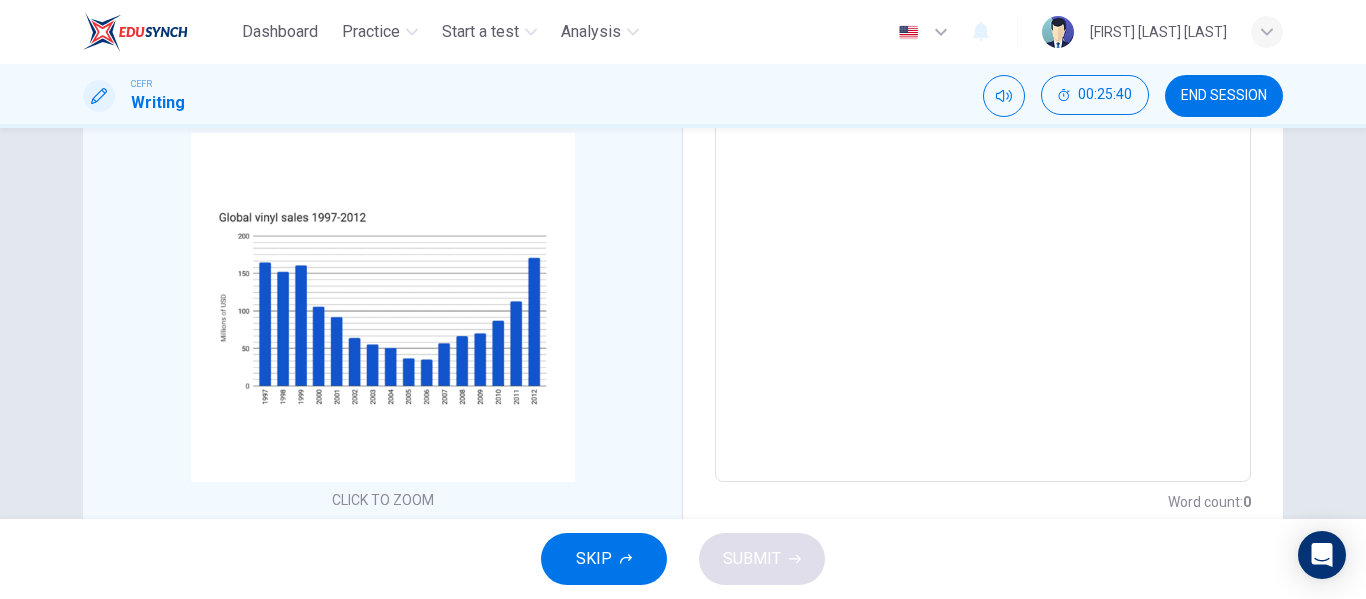 scroll, scrollTop: 324, scrollLeft: 0, axis: vertical 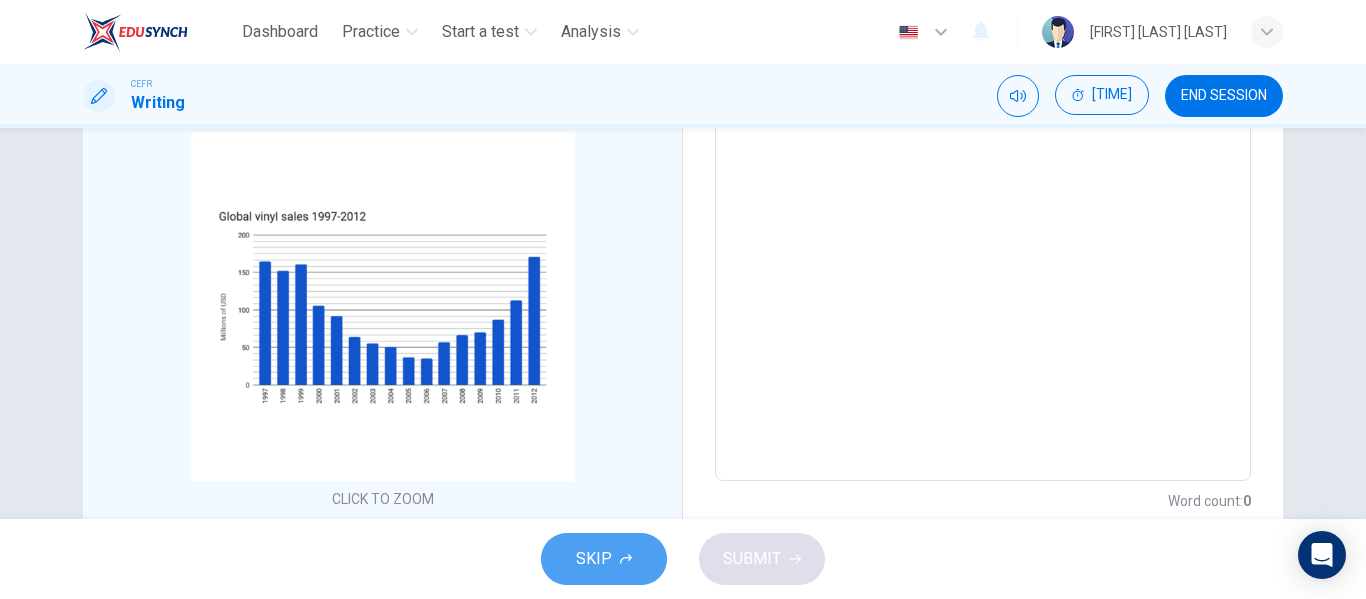 click on "SKIP" at bounding box center [594, 559] 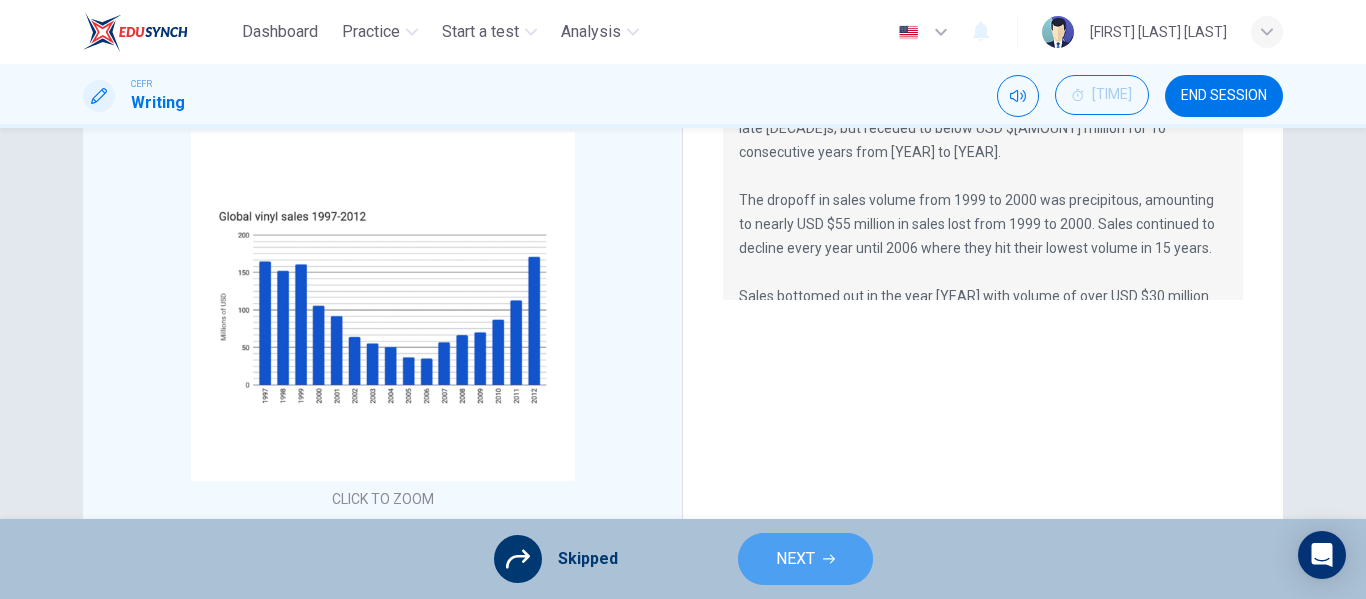 click on "NEXT" at bounding box center [795, 559] 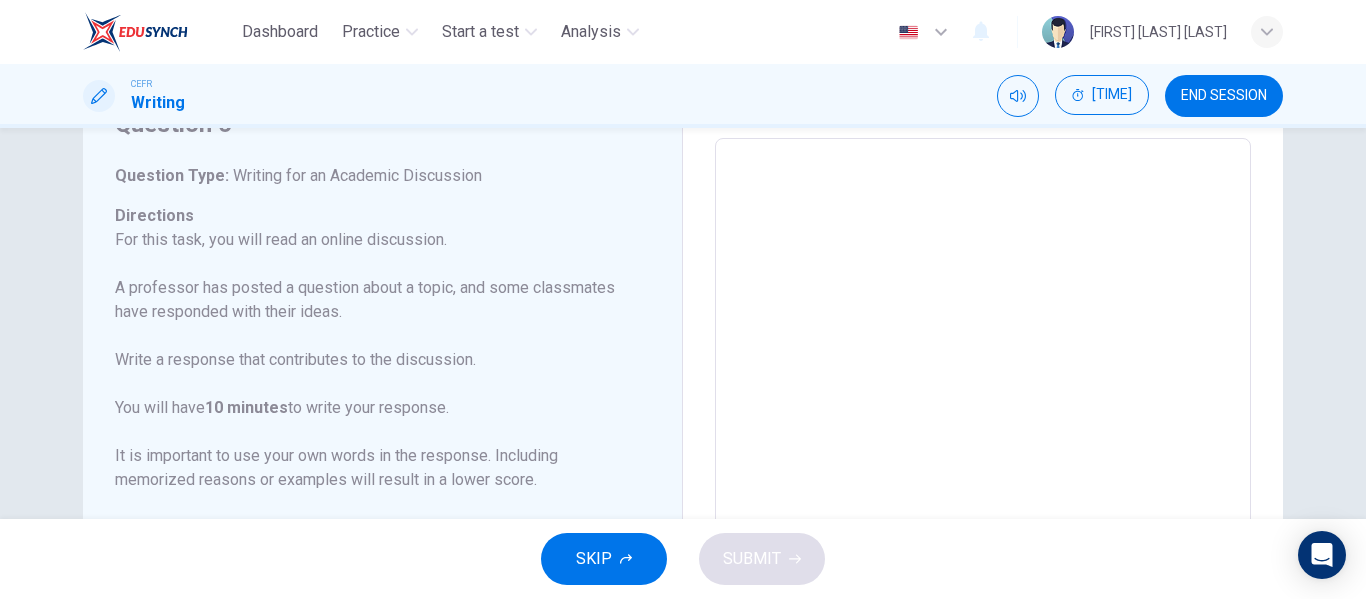 scroll, scrollTop: 101, scrollLeft: 0, axis: vertical 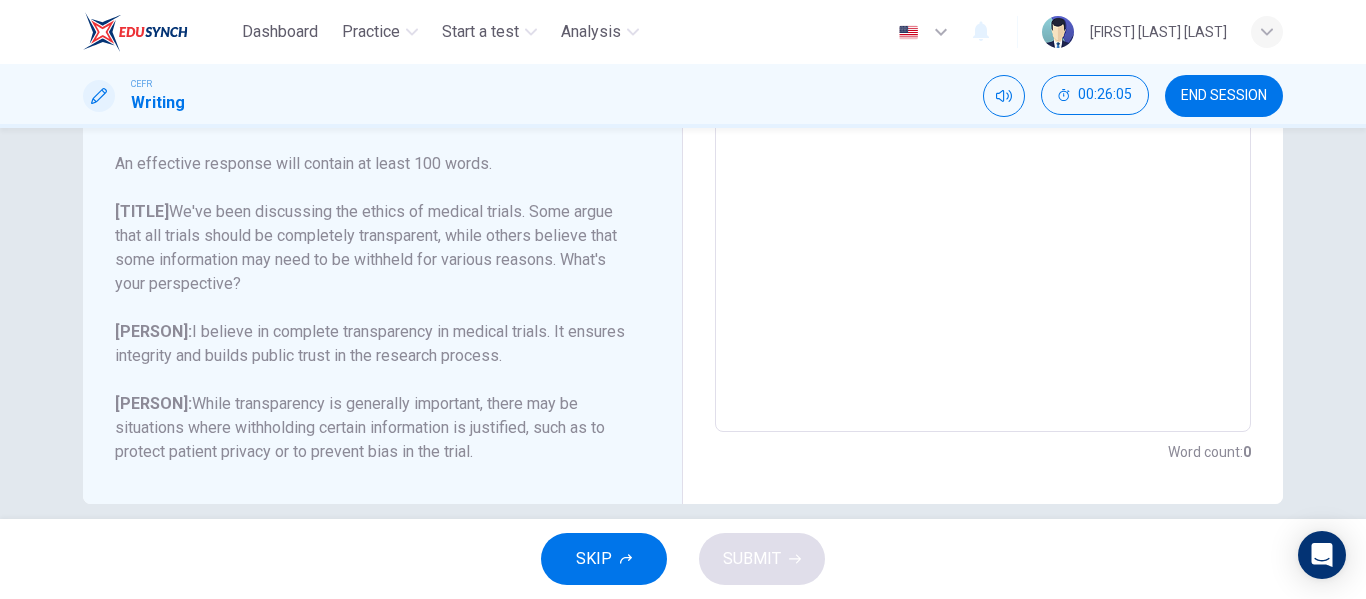 click at bounding box center [983, 98] 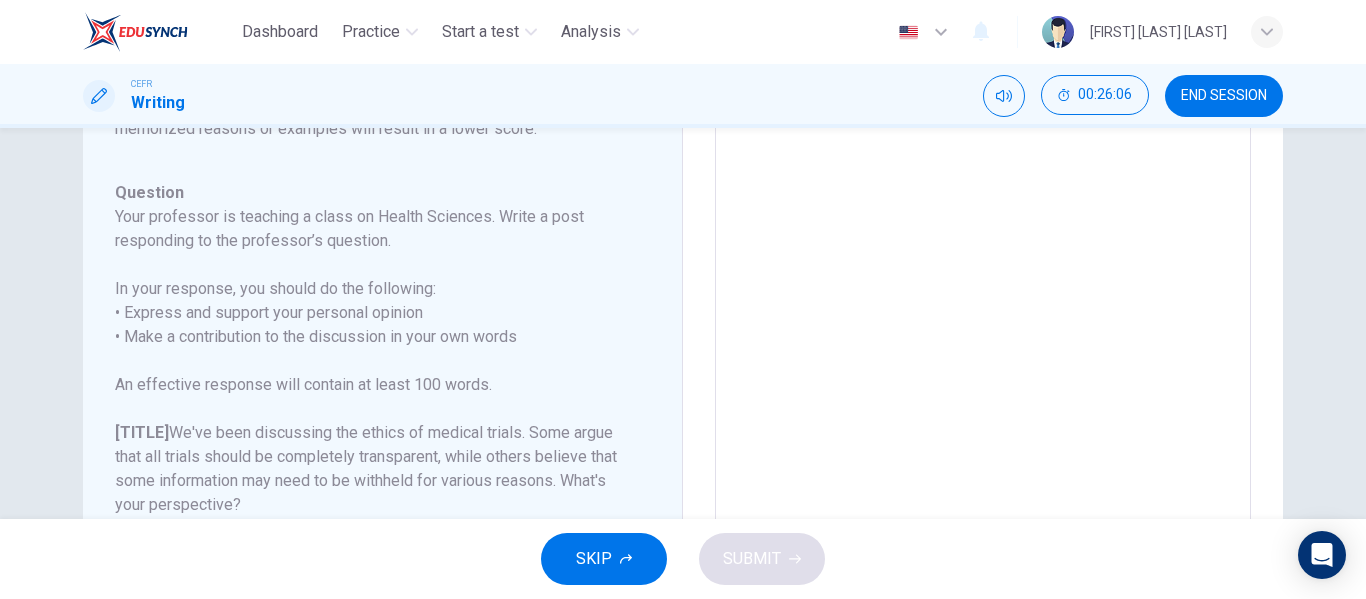 scroll, scrollTop: 252, scrollLeft: 0, axis: vertical 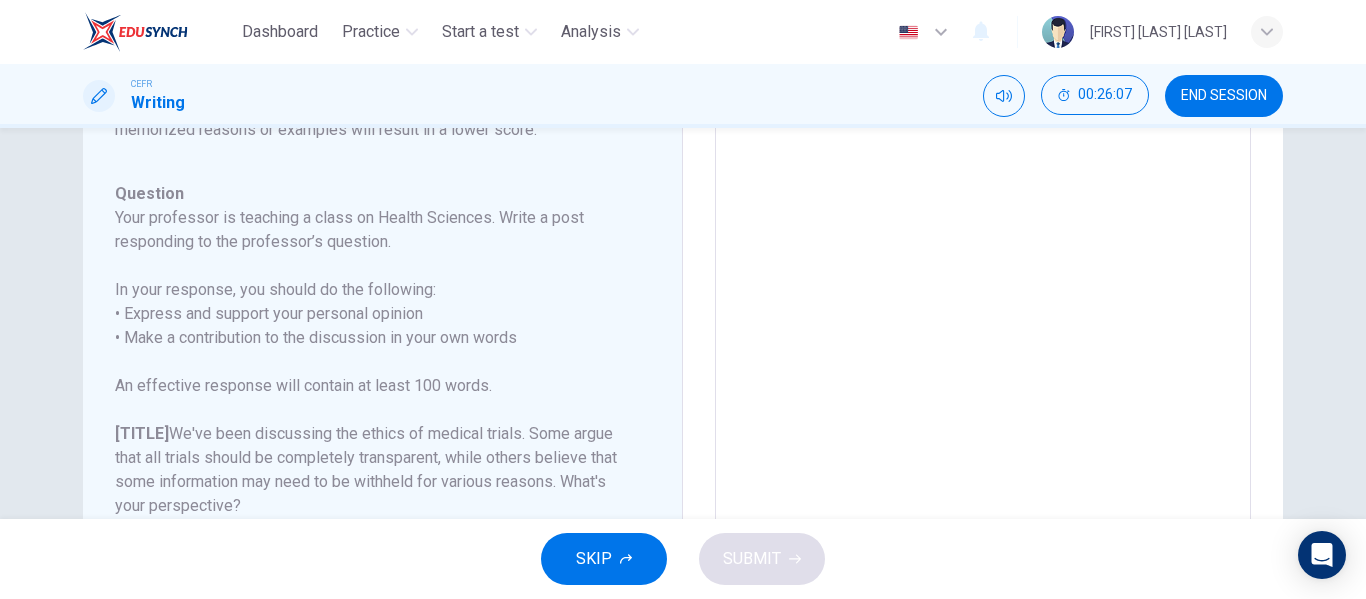 click at bounding box center [983, 320] 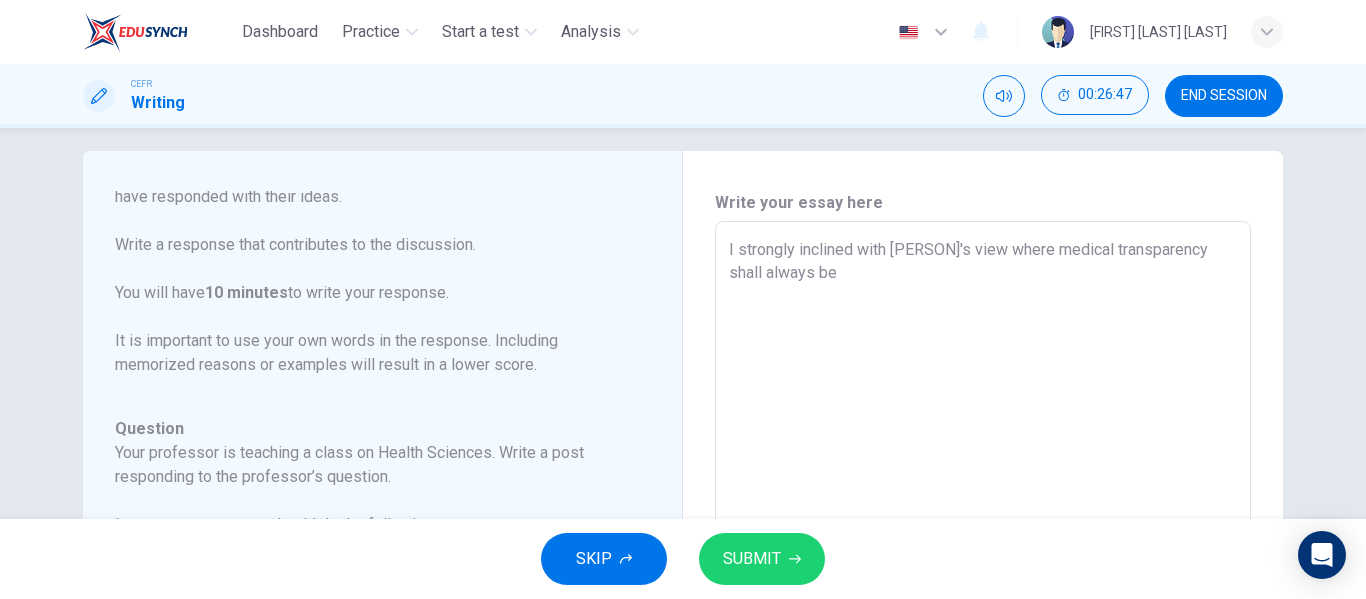 scroll, scrollTop: 0, scrollLeft: 0, axis: both 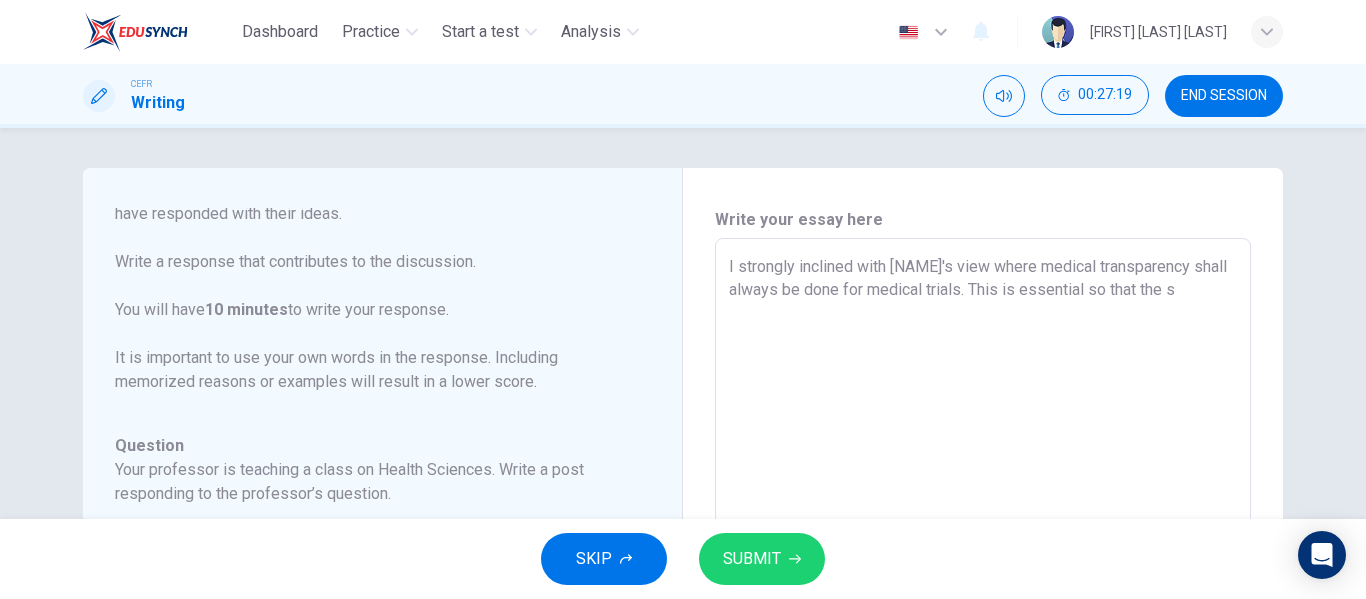 click on "I strongly inclined with [NAME]'s view where medical transparency shall always be done for medical trials. This is essential so that the s" at bounding box center (983, 572) 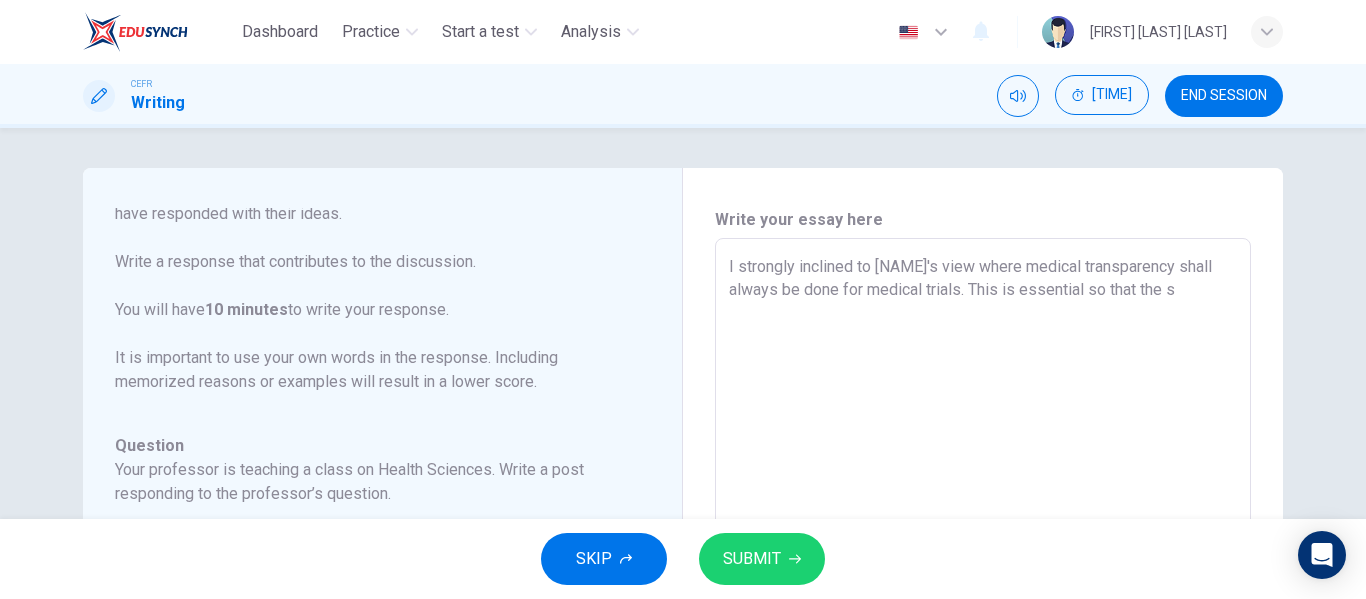 click on "I strongly inclined to [NAME]'s view where medical transparency shall always be done for medical trials. This is essential so that the s" at bounding box center (983, 572) 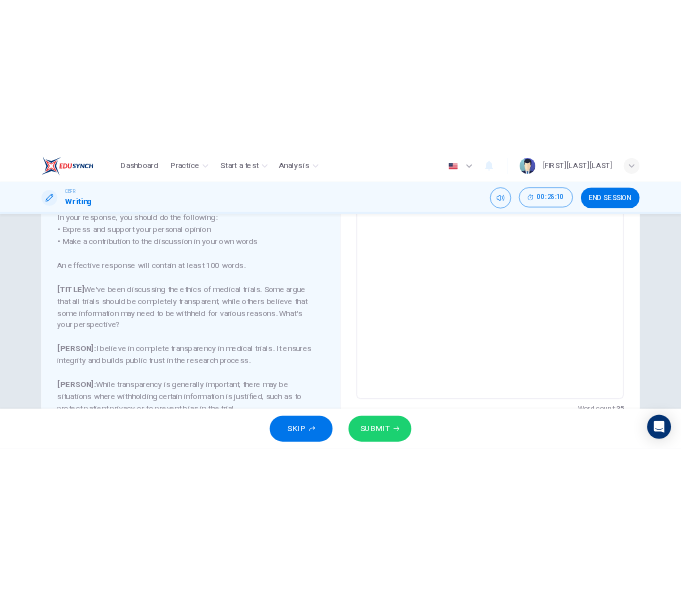 scroll, scrollTop: 0, scrollLeft: 0, axis: both 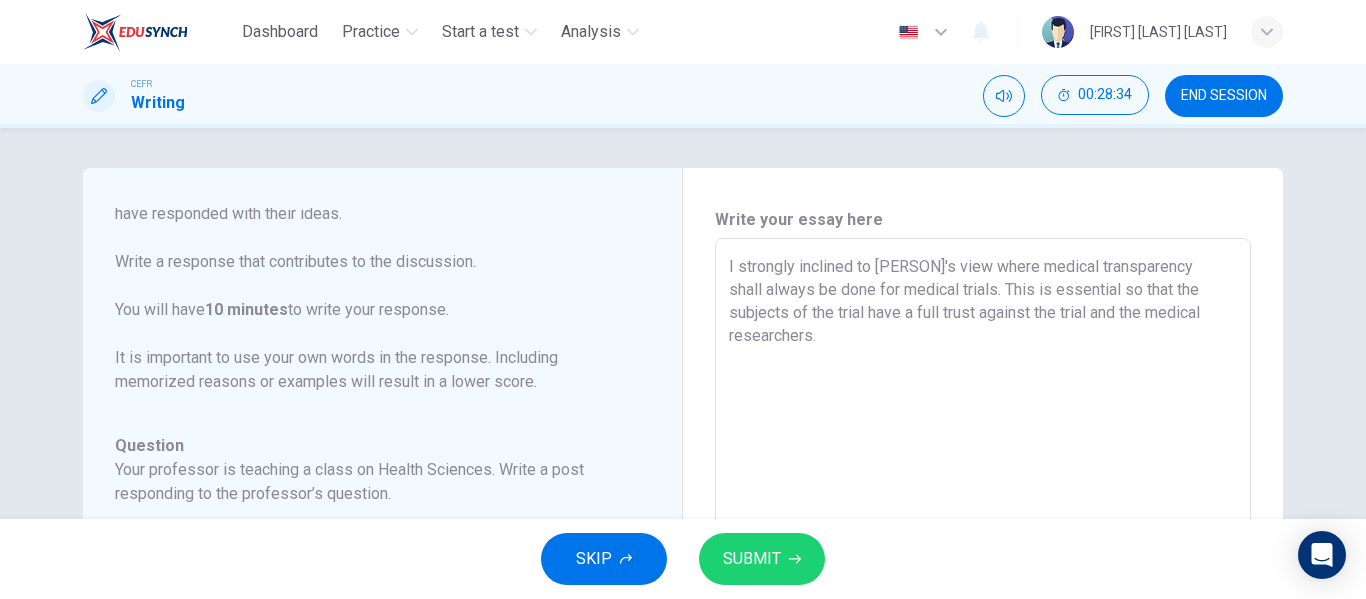 click on "I strongly inclined to [PERSON]'s view where medical transparency shall always be done for medical trials. This is essential so that the subjects of the trial have a full trust against the trial and the medical researchers." at bounding box center [983, 572] 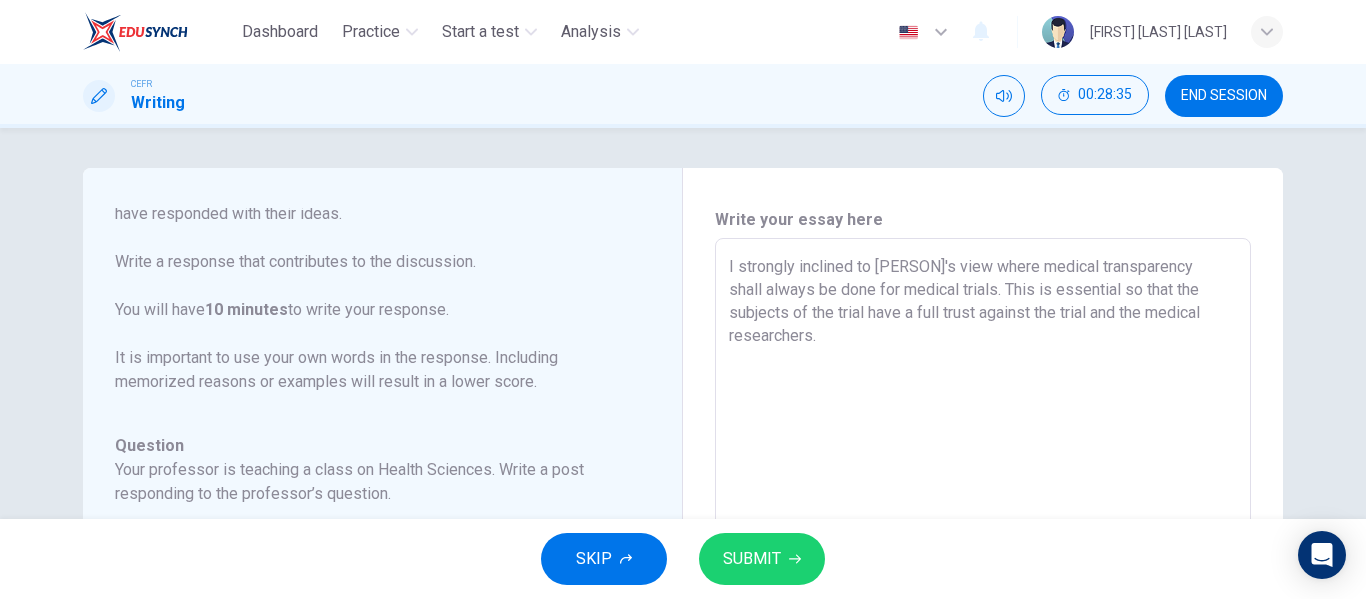 click on "I strongly inclined to [PERSON]'s view where medical transparency shall always be done for medical trials. This is essential so that the subjects of the trial have a full trust against the trial and the medical researchers." at bounding box center [983, 572] 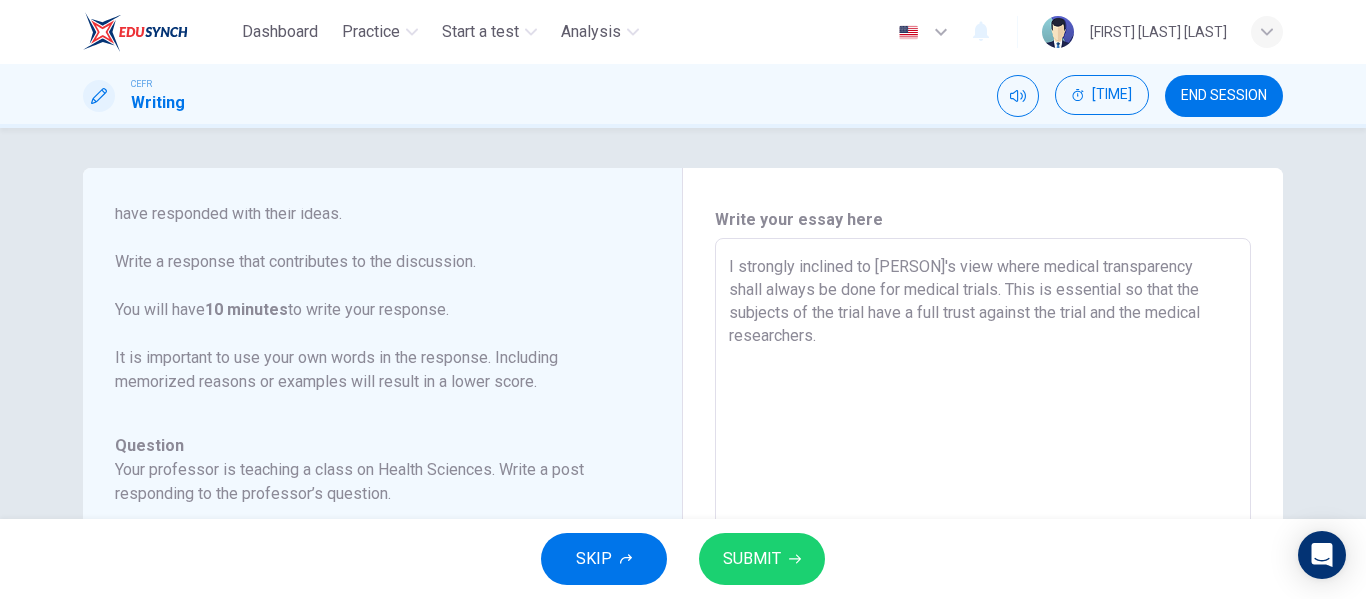 click on "I strongly inclined to [PERSON]'s view where medical transparency shall always be done for medical trials. This is essential so that the subjects of the trial have a full trust against the trial and the medical researchers." at bounding box center (983, 572) 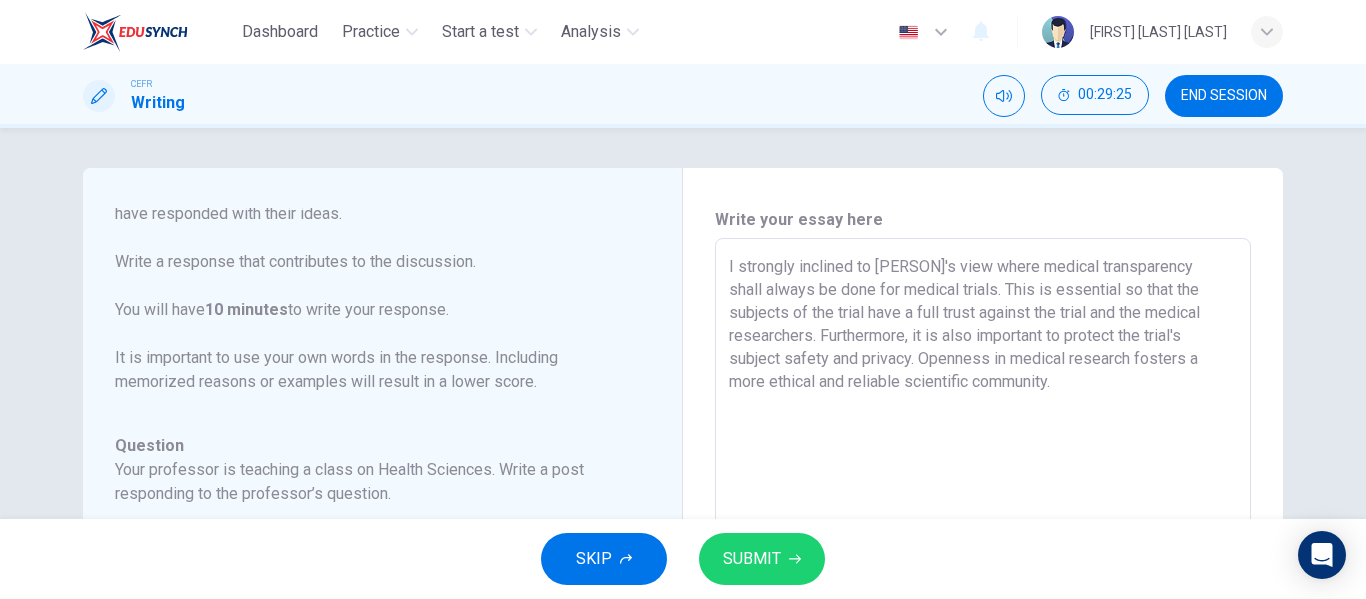 type on "I strongly inclined to [PERSON]'s view where medical transparency shall always be done for medical trials. This is essential so that the subjects of the trial have a full trust against the trial and the medical researchers. Furthermore, it is also important to protect the trial's subject safety" 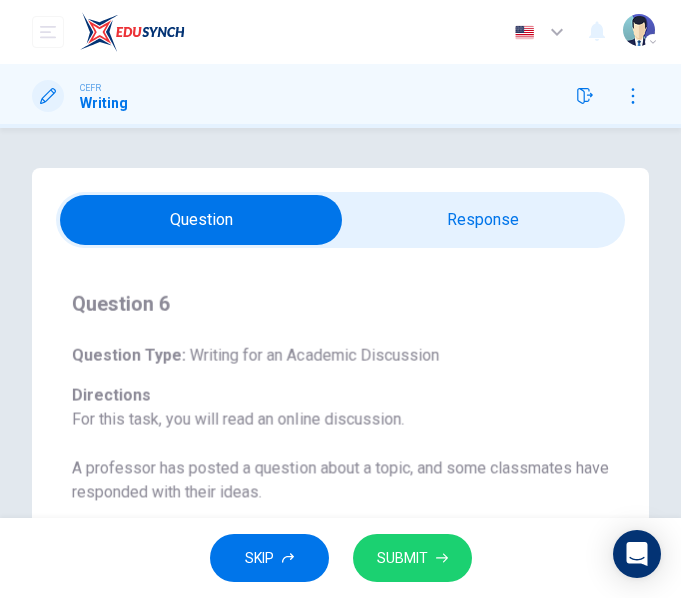 scroll, scrollTop: 118, scrollLeft: 0, axis: vertical 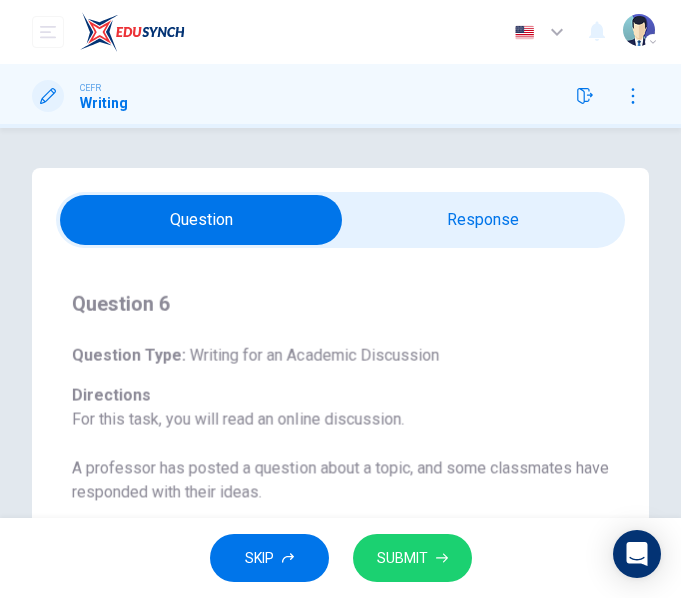 click at bounding box center (202, 220) 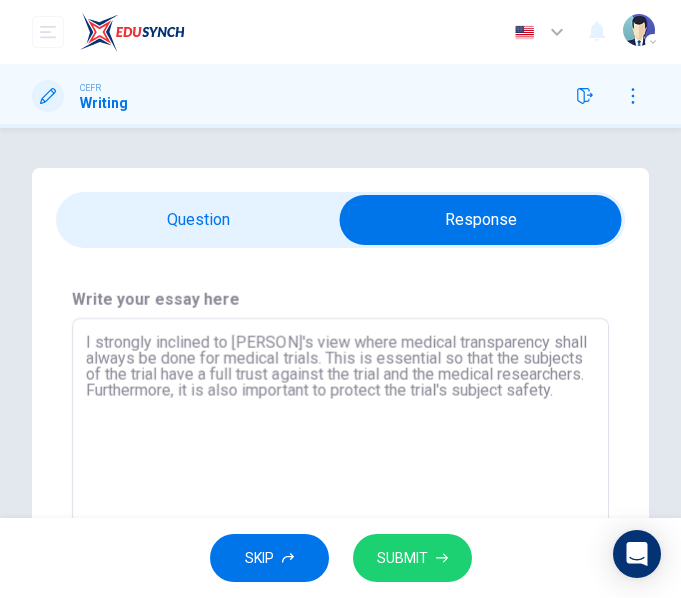 drag, startPoint x: 79, startPoint y: 342, endPoint x: 193, endPoint y: 416, distance: 135.91174 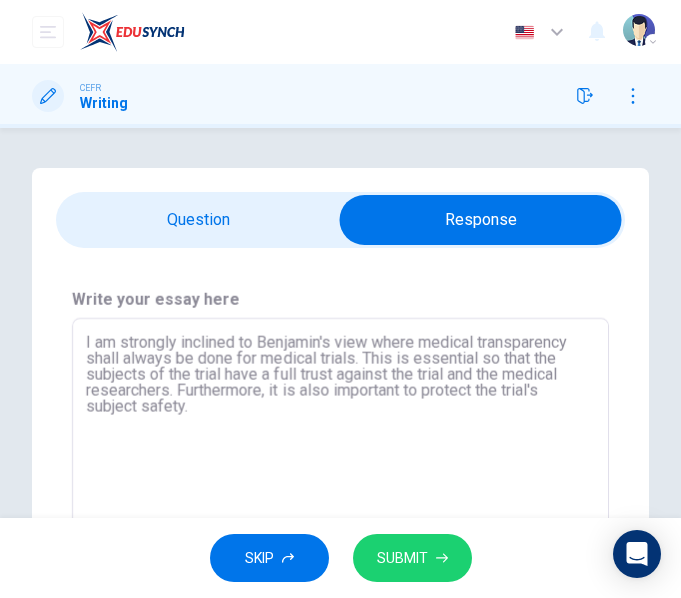 click on "I am strongly inclined to Benjamin's view where medical transparency shall always be done for medical trials. This is essential so that the subjects of the trial have a full trust against the trial and the medical researchers. Furthermore, it is also important to protect the trial's subject safety." at bounding box center (340, 468) 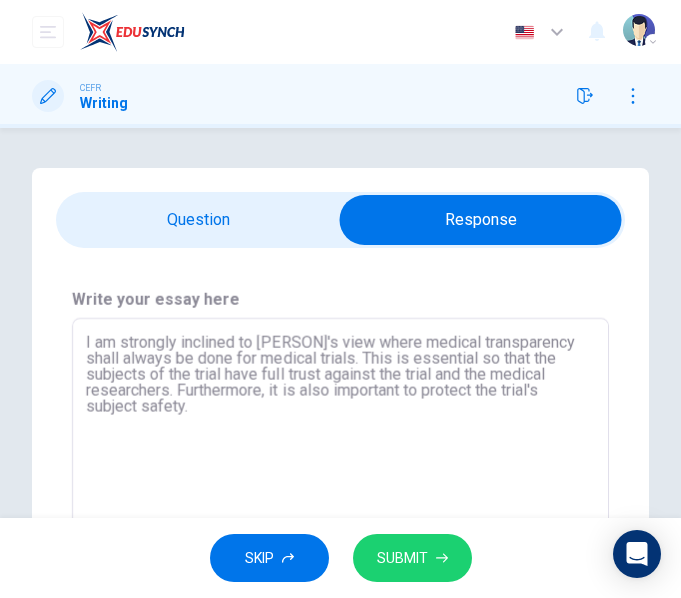 type on "I am strongly inclined to [PERSON]'s view where medical transparency shall always be done for medical trials. This is essential so that the subjects of the trial have full trust against the trial and the medical researchers. Furthermore, it is also important to protect the trial's subject safety." 